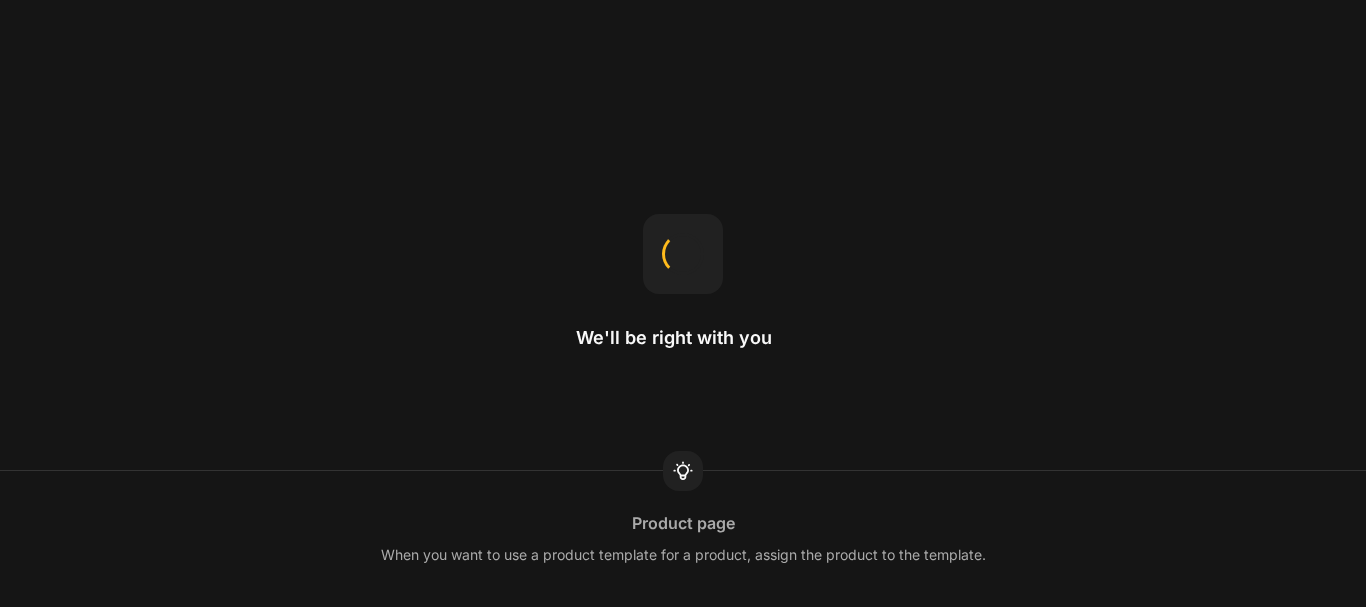 scroll, scrollTop: 0, scrollLeft: 0, axis: both 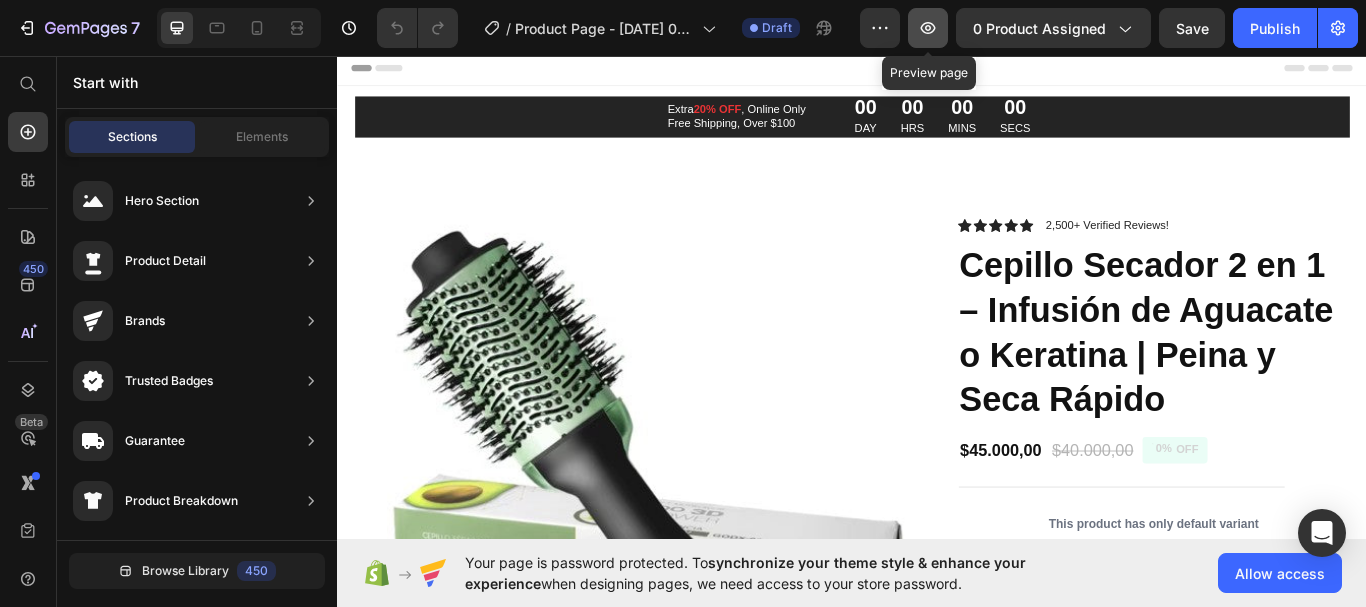 click 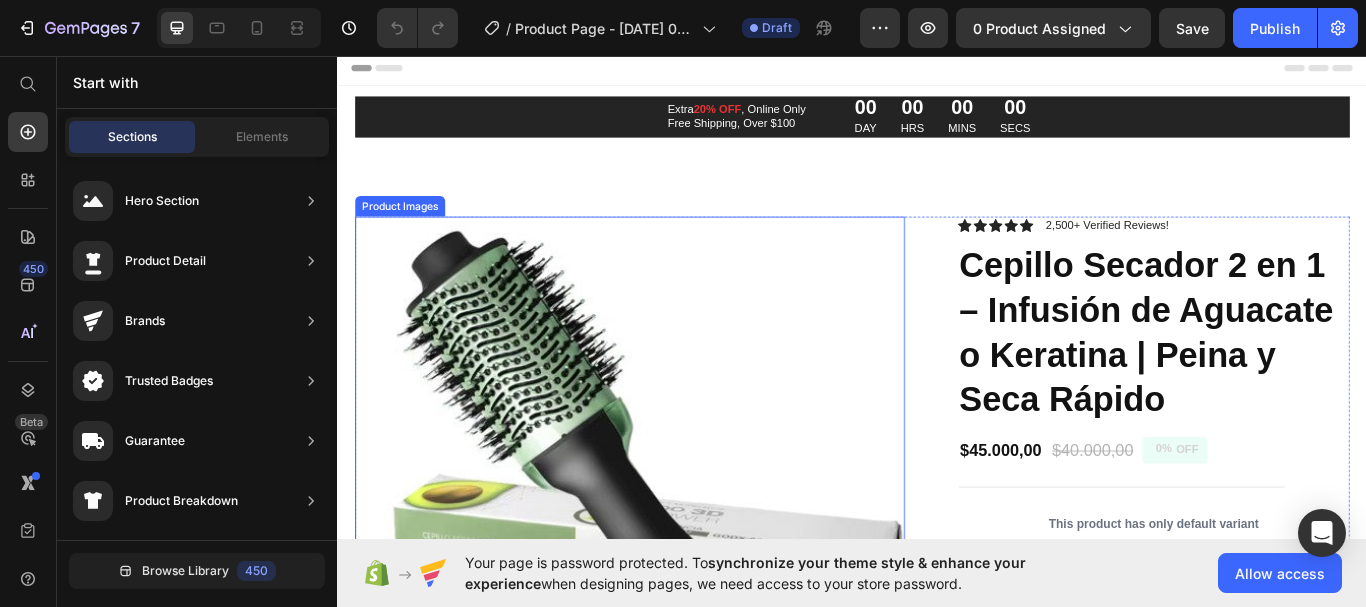 type 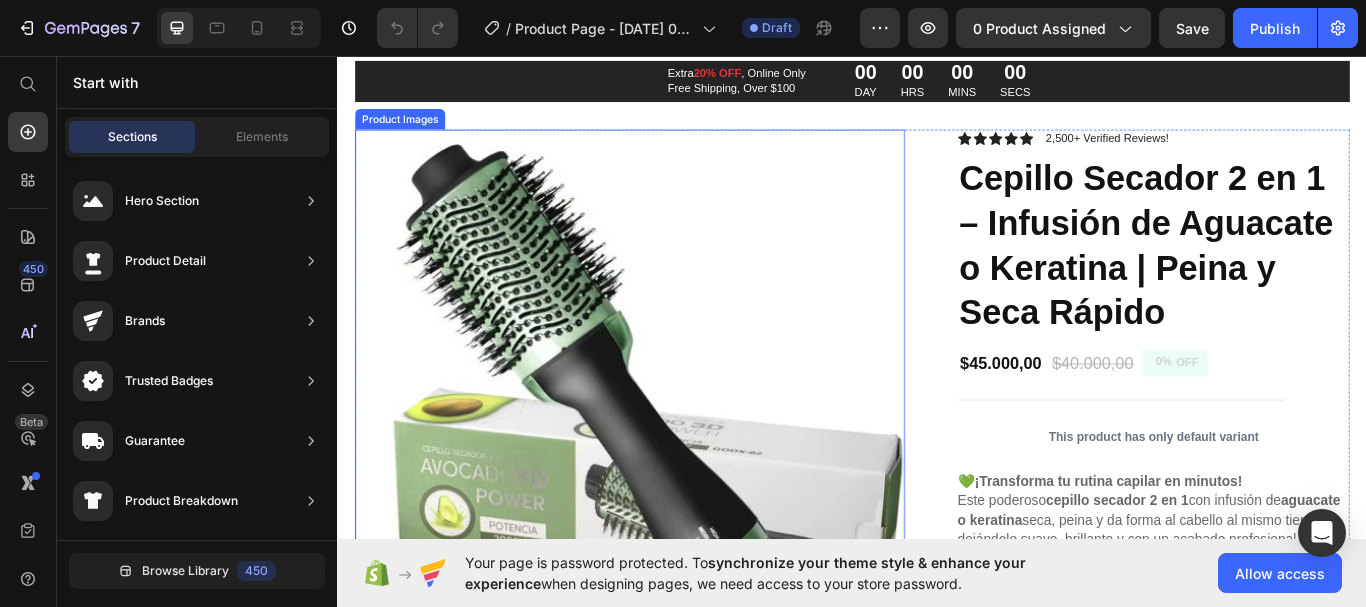 scroll, scrollTop: 0, scrollLeft: 0, axis: both 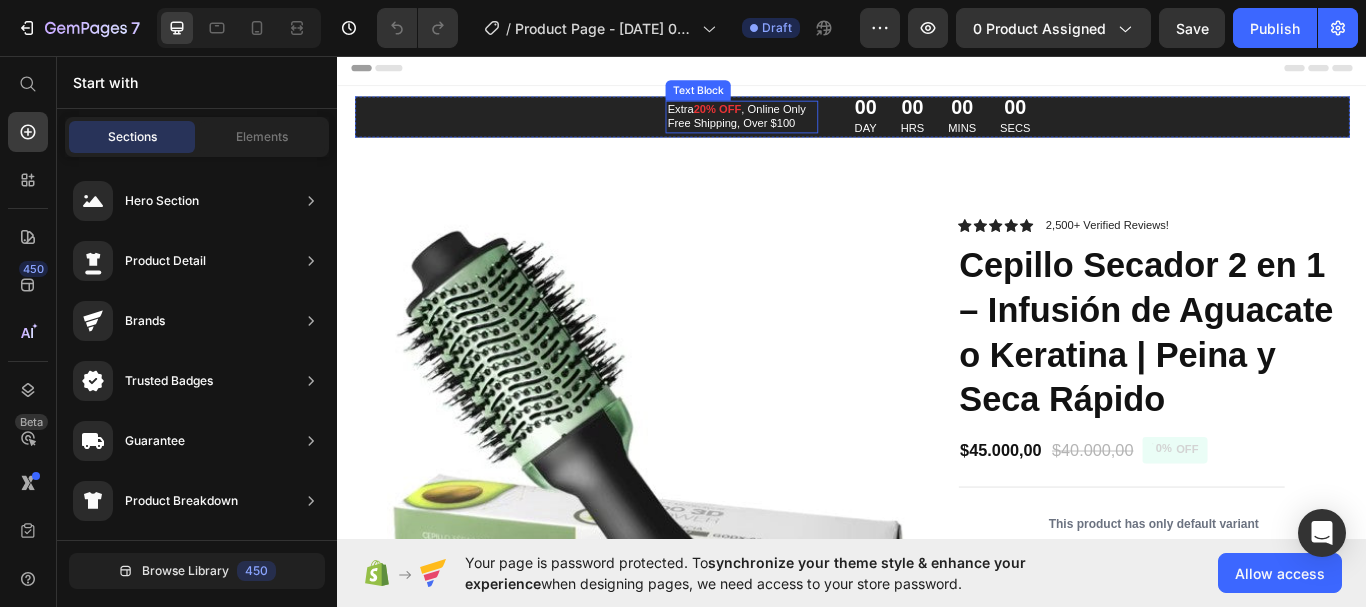 click on "Extra  20% OFF , Online Only Free Shipping, Over $100" at bounding box center [808, 128] 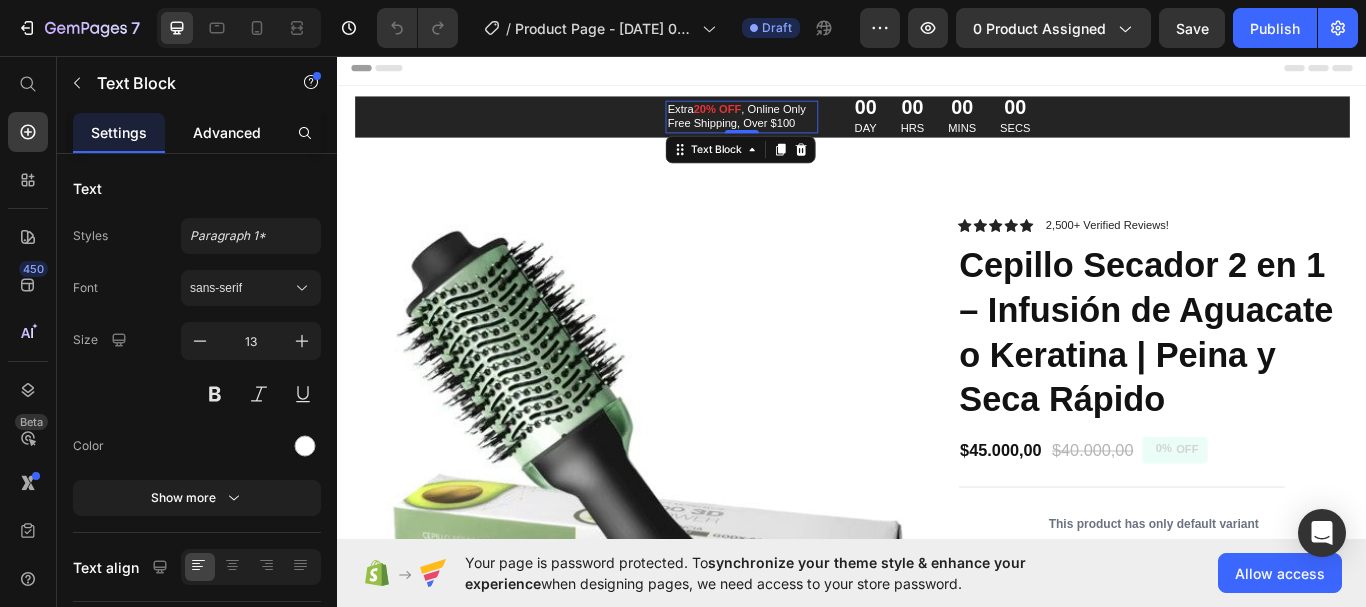 click on "Advanced" at bounding box center [227, 132] 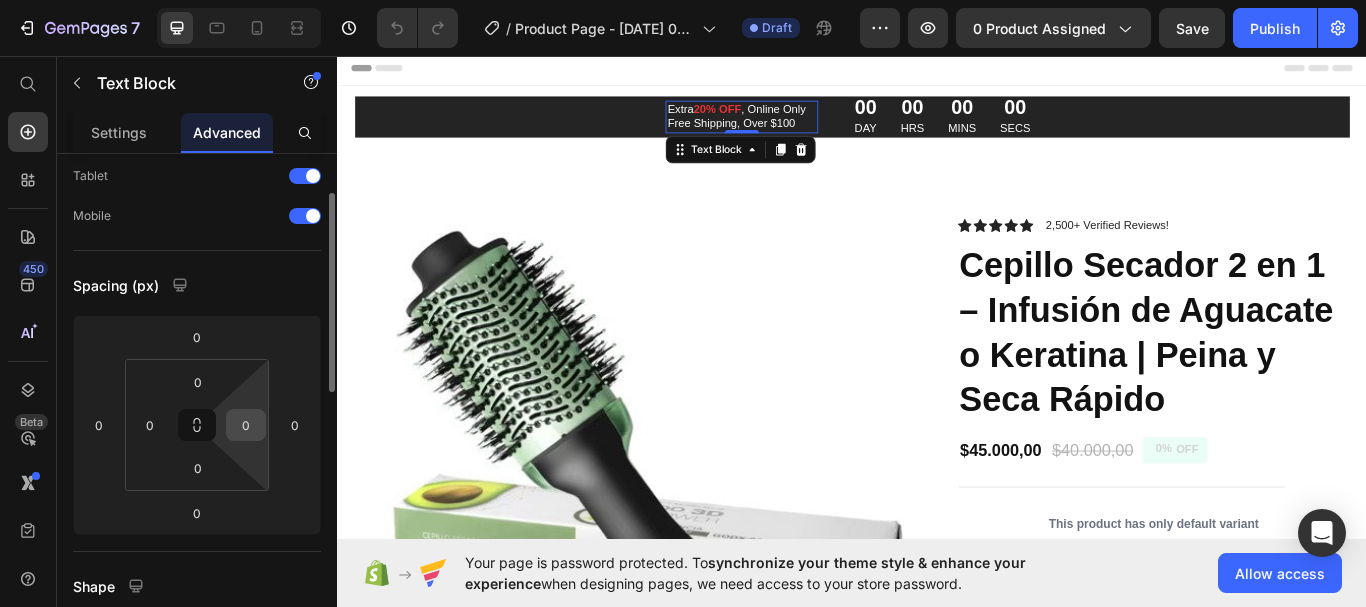 scroll, scrollTop: 0, scrollLeft: 0, axis: both 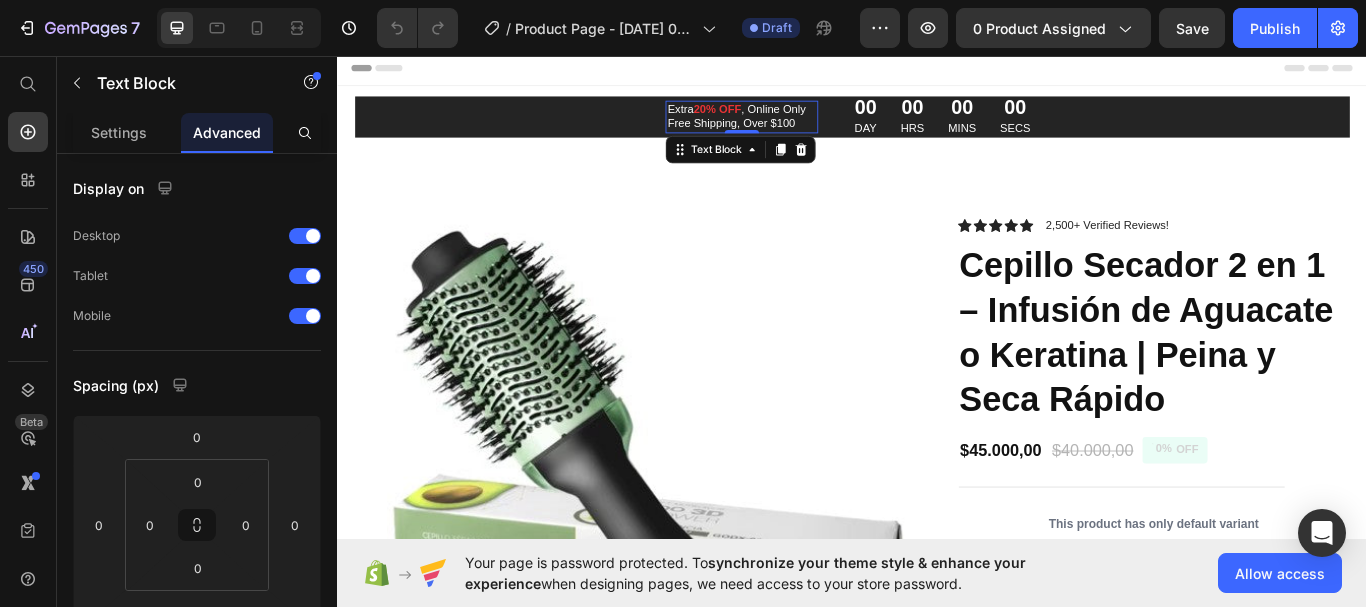 click on "Extra  20% OFF , Online Only Free Shipping, Over $100" at bounding box center [808, 128] 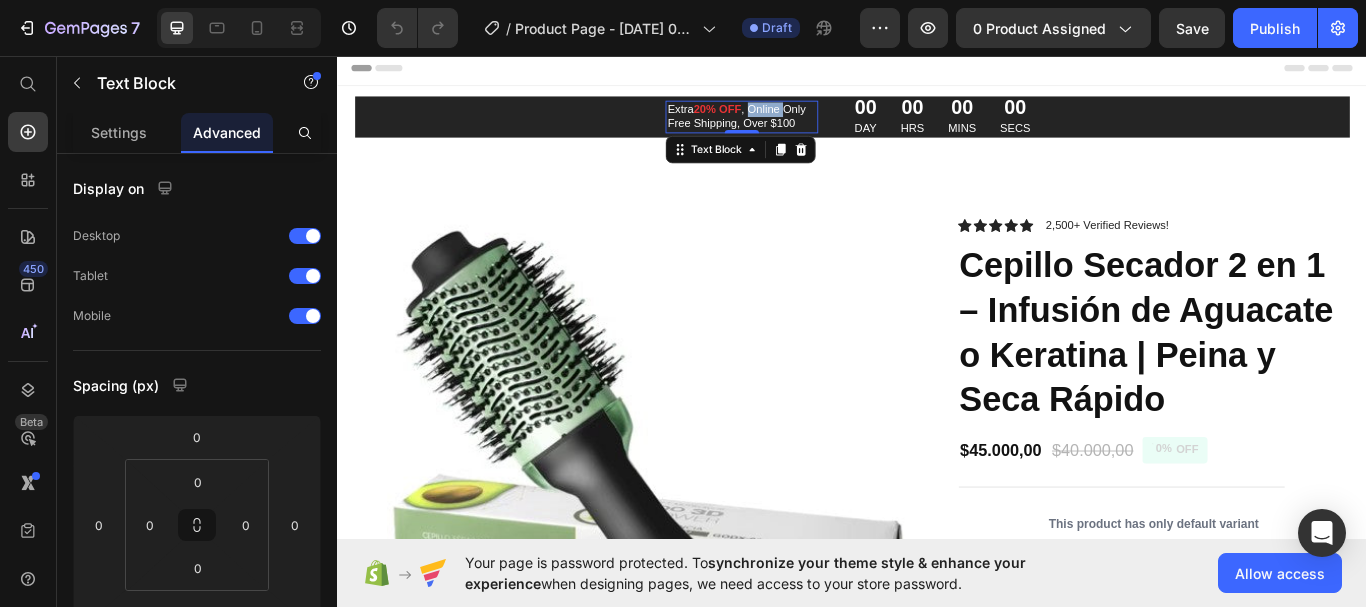 click on "Extra  20% OFF , Online Only Free Shipping, Over $100" at bounding box center [808, 128] 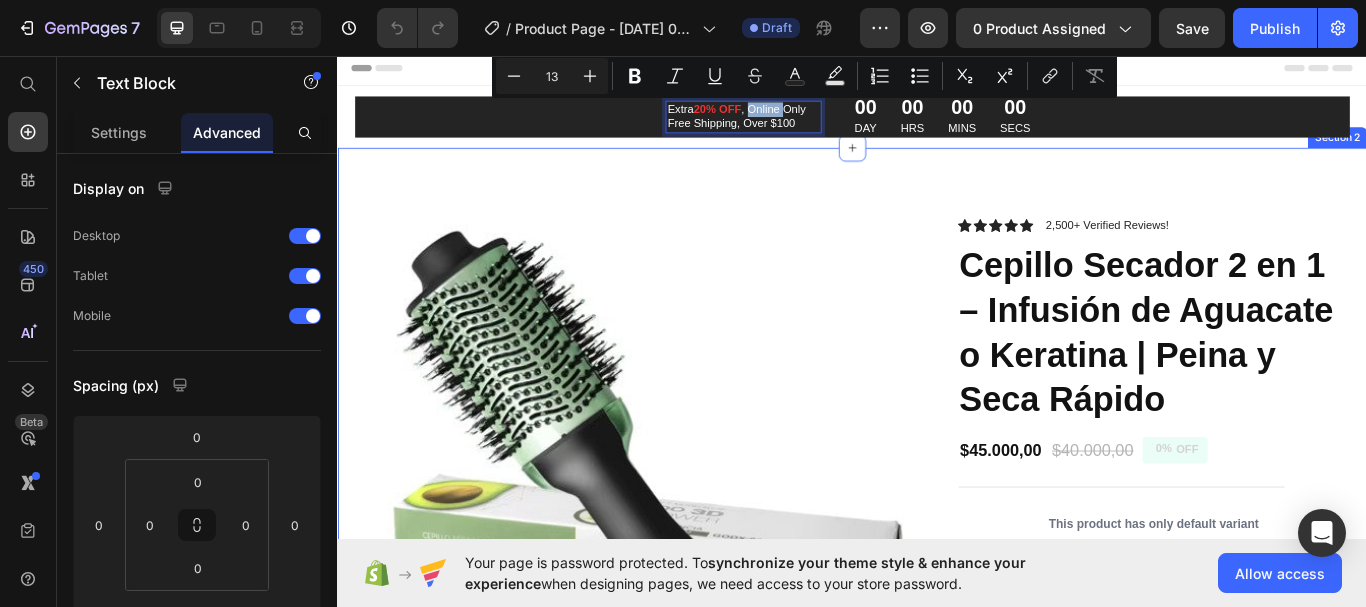 click on "Product Images
Icon
Icon
Icon
Icon
Icon Icon List 2,500+ Verified Reviews! Text Block Row Cepillo Secador 2 en 1 – Infusión de Aguacate o Keratina | Peina y Seca Rápido Product Title $45.000,00 Product Price $40.000,00 Product Price 0% OFF Discount Tag Row This product has only default variant Product Variants & Swatches 💚  ¡Transforma tu rutina capilar en minutos! Este poderoso  cepillo secador 2 en 1  con infusión de  aguacate o keratina  seca, peina y da forma [PERSON_NAME] al mismo tiempo, dejándolo suave, brillante y con un acabado profesional desde casa.
✅ Ideal para todo tipo [PERSON_NAME] ✅ Reduce el frizz y el volumen ✅ Cerdas mixtas con puntas redondeadas que protegen tu cuero cabelludo ✅ 3 niveles de temperatura y velocidades ✅ Diseño ergonómico y fácil de usar ✅ Garantía de 6 meses
✨  Aguacate:  Nutrición intensa y brillo natural ✨  Keratina:
haz tu pedido ahora . Show more 1" at bounding box center [937, 1237] 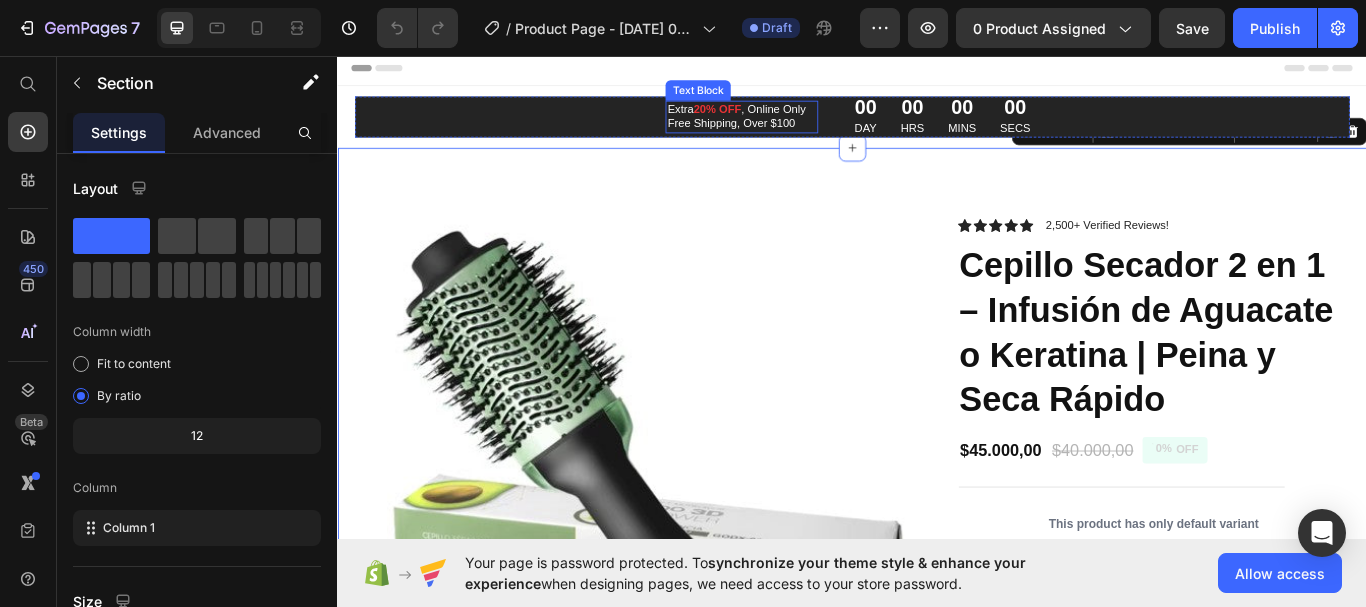 click on "Extra  20% OFF , Online Only Free Shipping, Over $100" at bounding box center [808, 128] 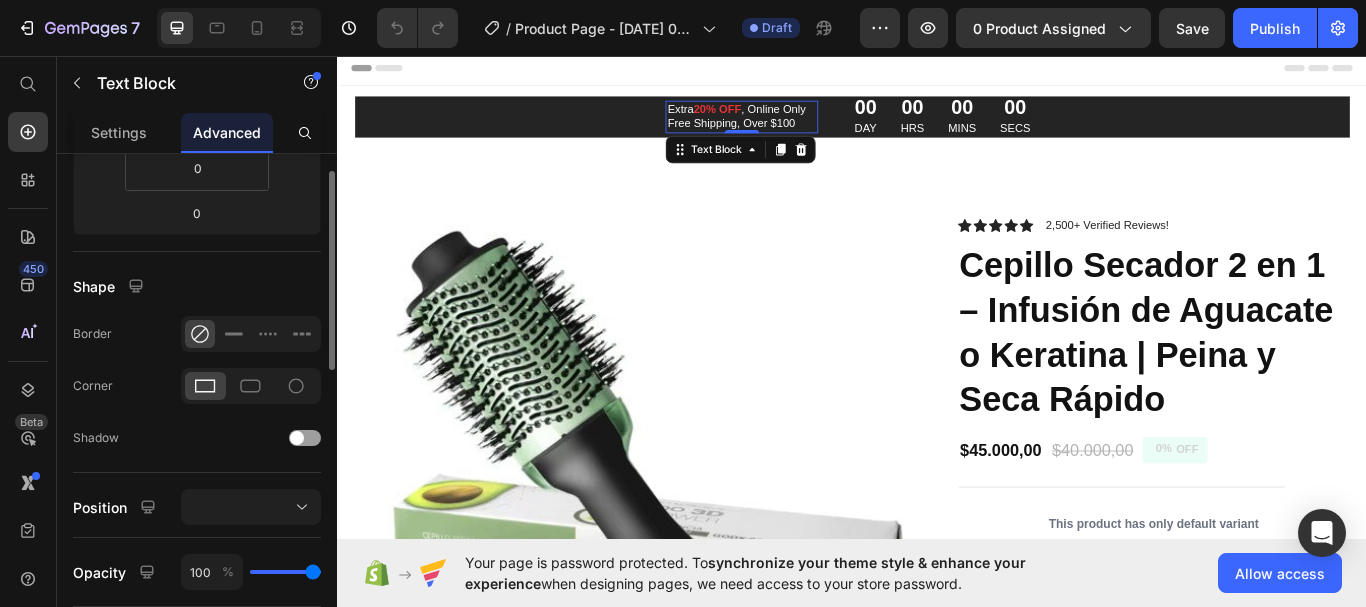 scroll, scrollTop: 0, scrollLeft: 0, axis: both 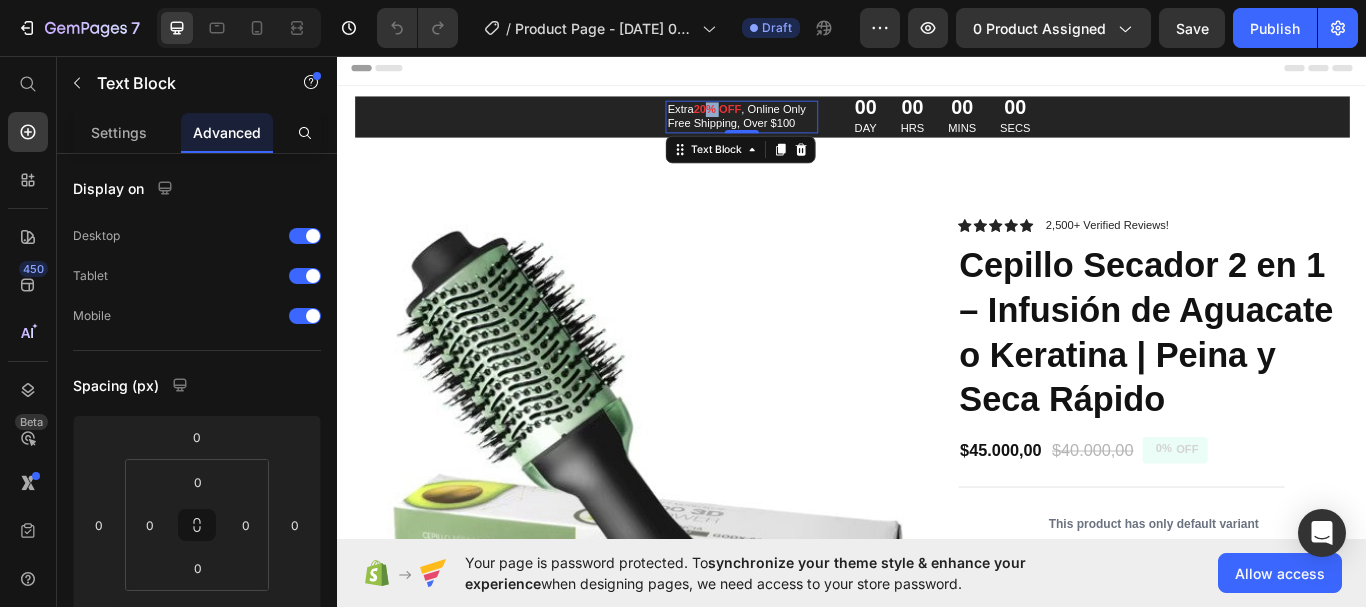 click on "20% OFF" at bounding box center [780, 118] 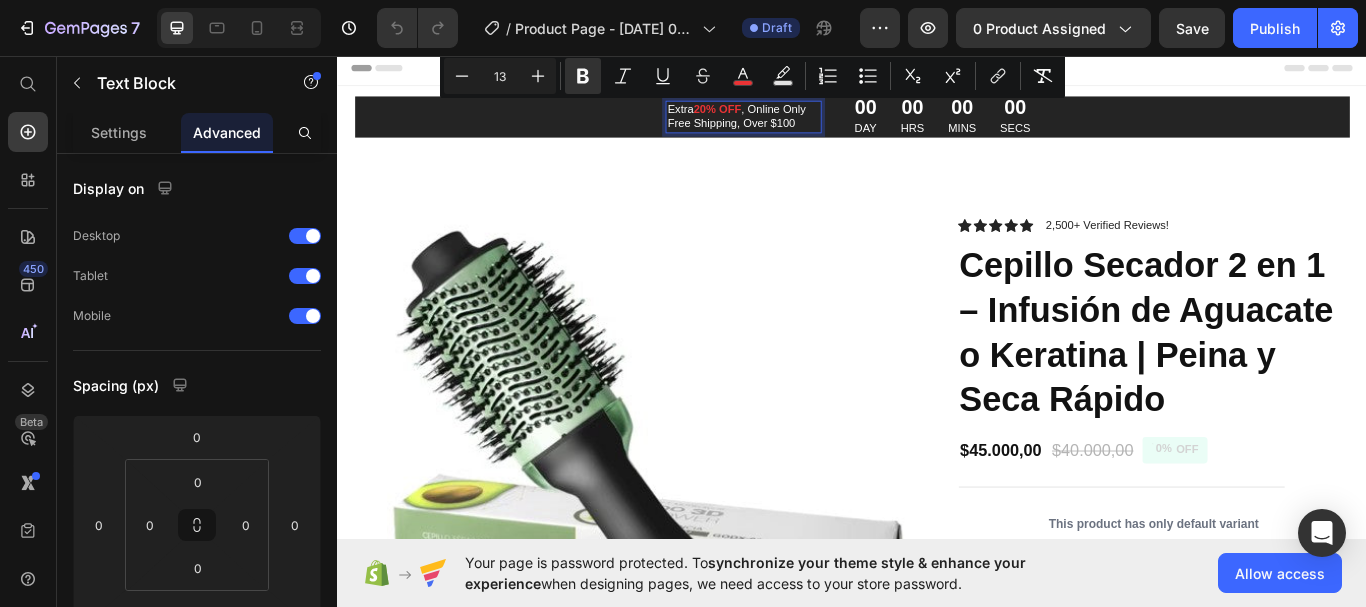click on "Extra  20% OFF , Online Only Free Shipping, Over $100" at bounding box center [808, 128] 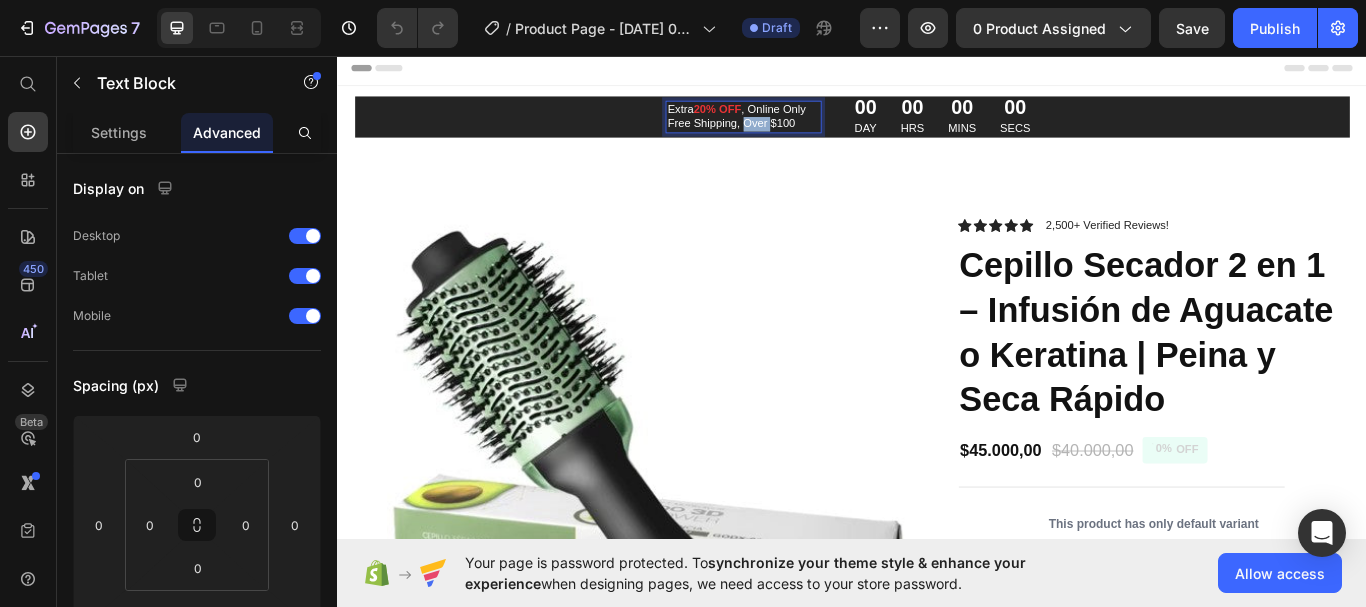 click on "Extra  20% OFF , Online Only Free Shipping, Over $100" at bounding box center (808, 128) 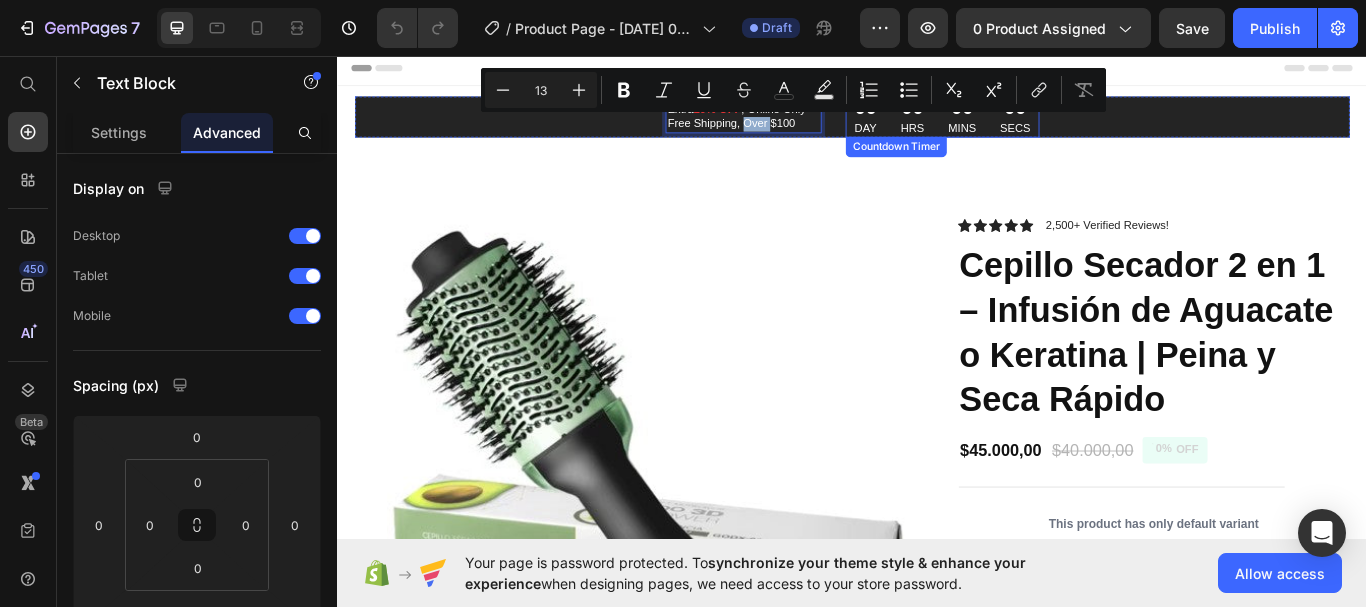 click on "00 DAY" at bounding box center (952, 128) 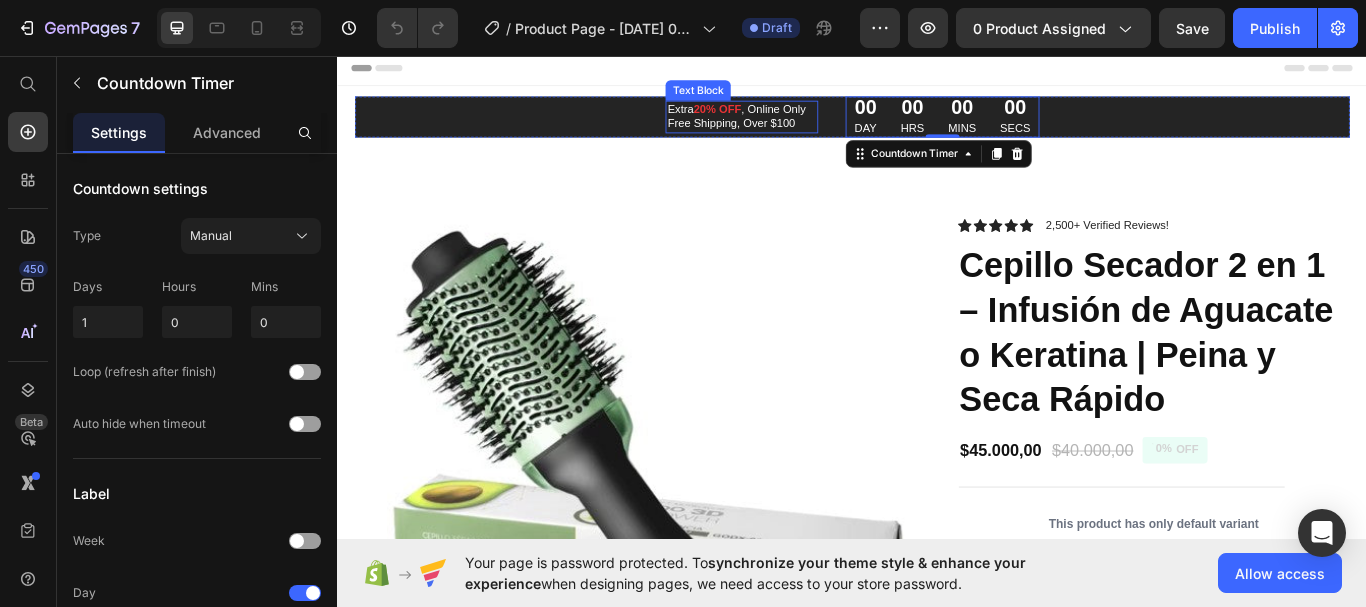 click on "Extra  20% OFF , Online Only Free Shipping, Over $100" at bounding box center (808, 128) 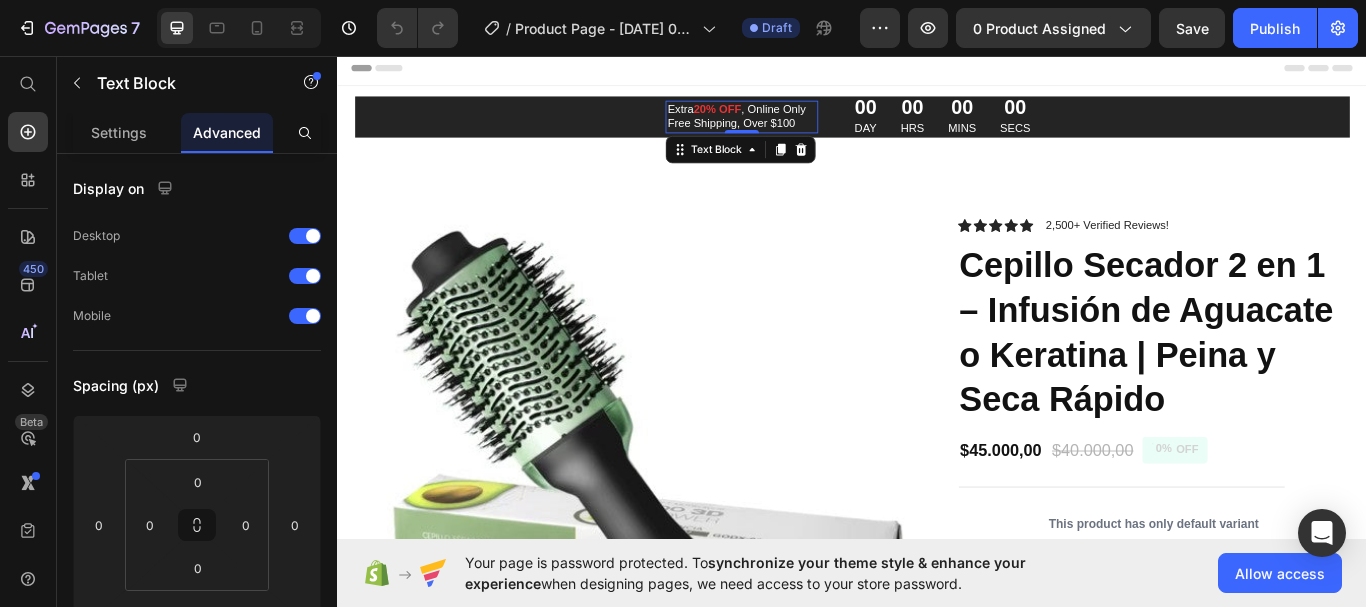 click on "Advanced" at bounding box center (227, 132) 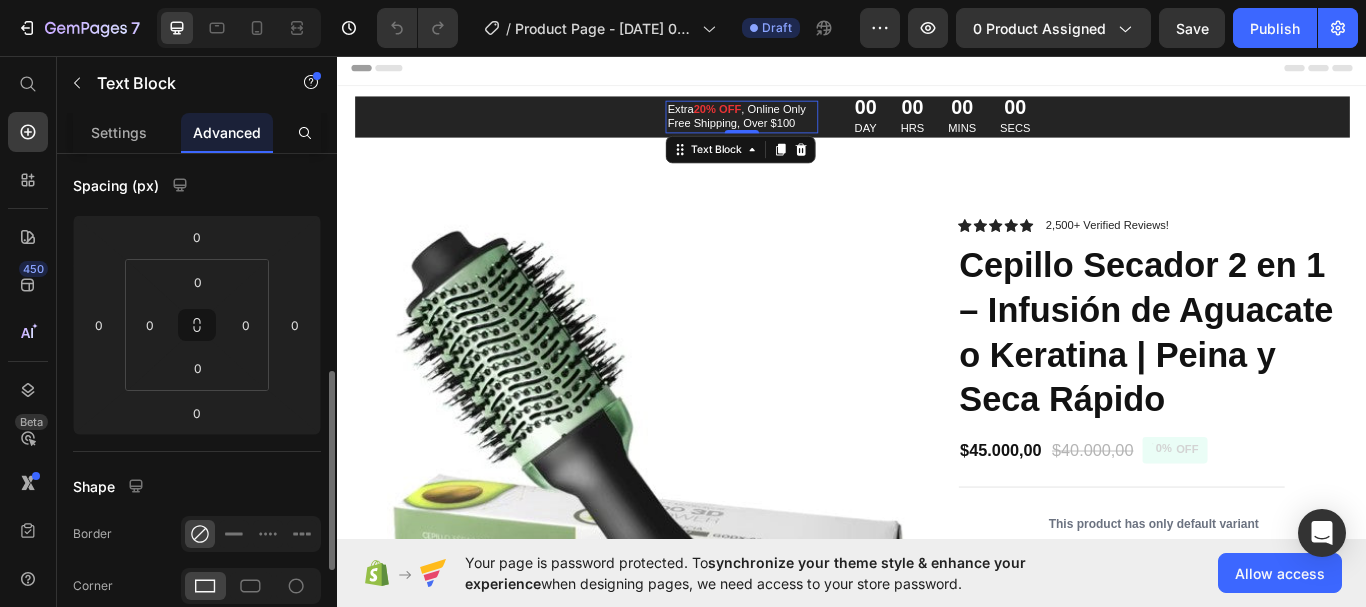 scroll, scrollTop: 100, scrollLeft: 0, axis: vertical 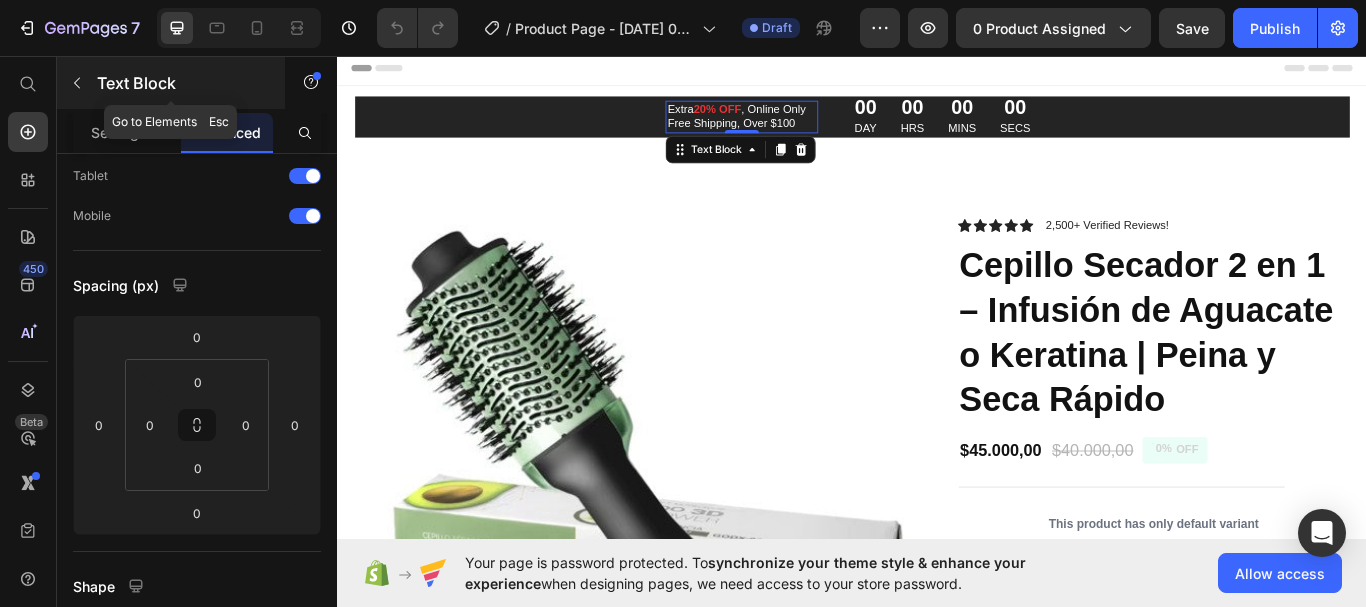 click 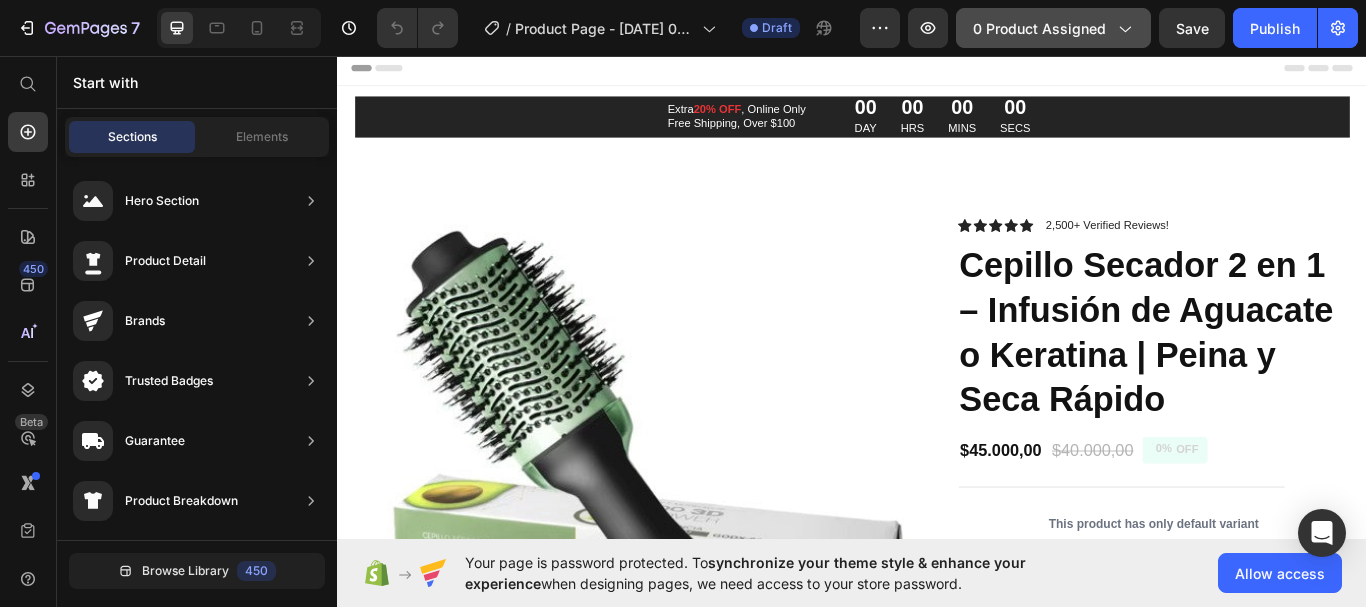 click 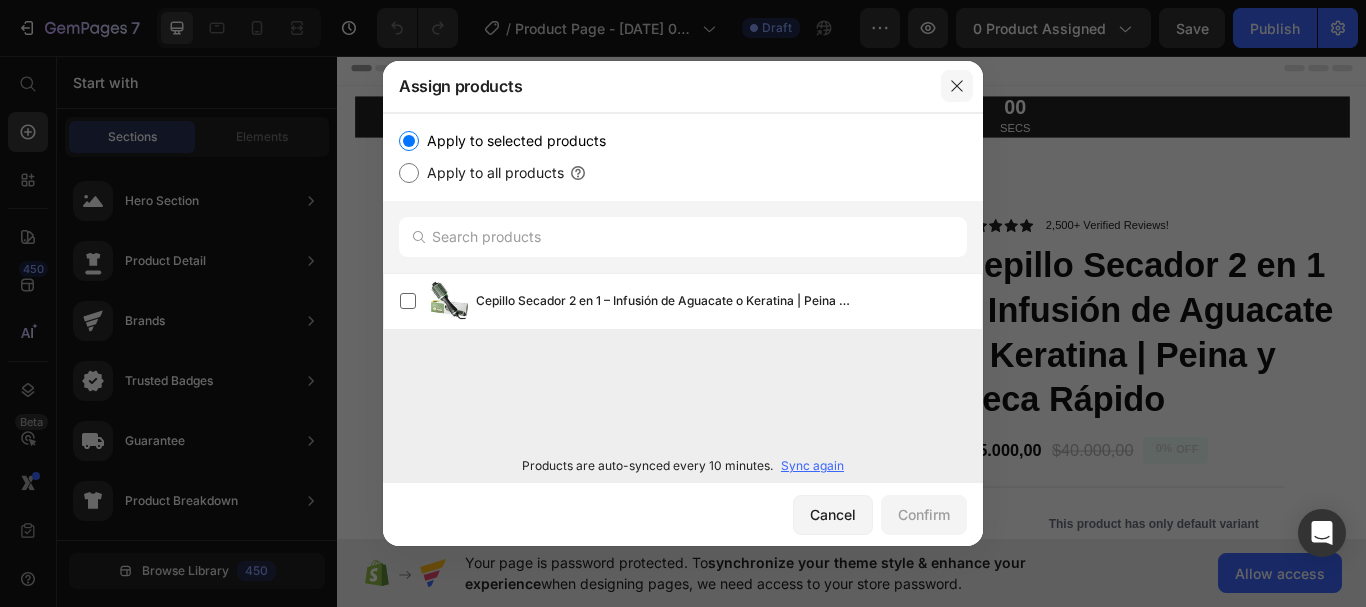 click 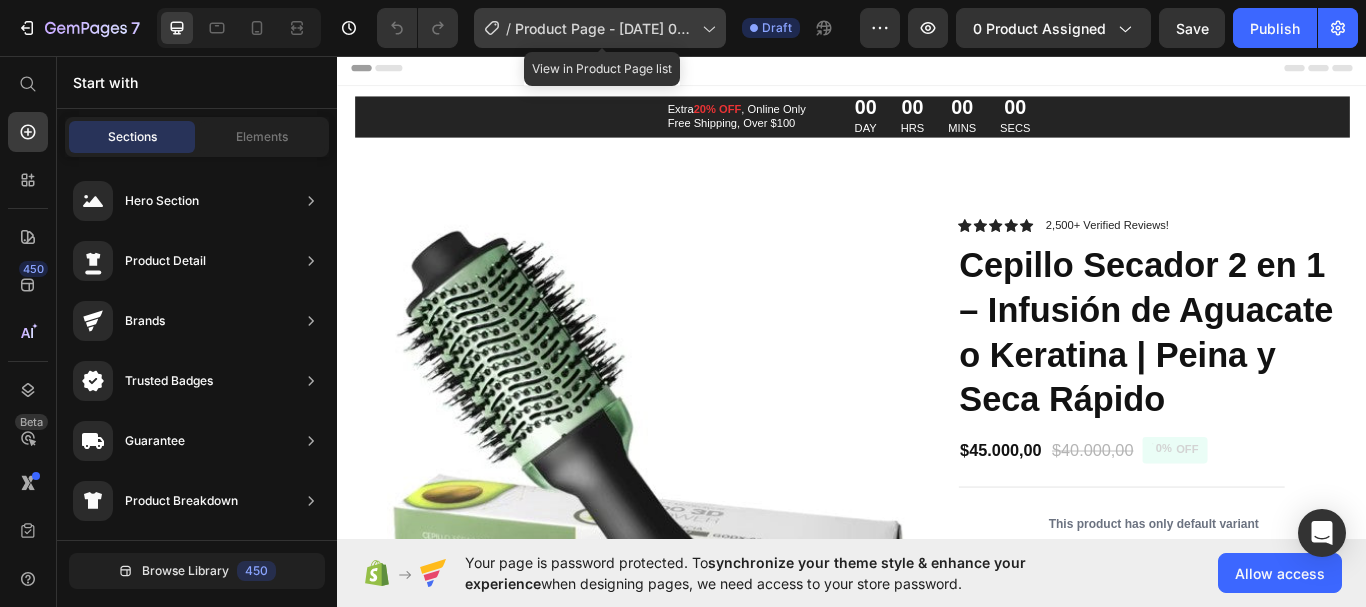 click on "Product Page - [DATE] 08:38:52" at bounding box center [604, 28] 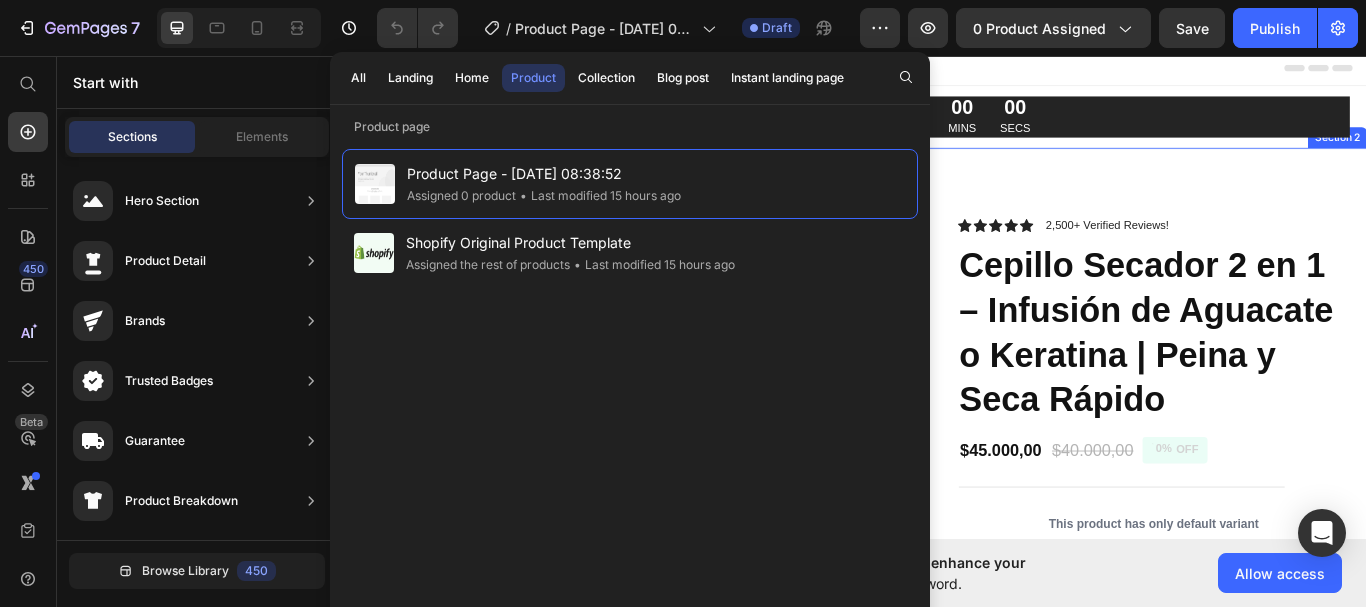 click on "Product Images
Icon
Icon
Icon
Icon
Icon Icon List 2,500+ Verified Reviews! Text Block Row Cepillo Secador 2 en 1 – Infusión de Aguacate o Keratina | Peina y Seca Rápido Product Title $45.000,00 Product Price $40.000,00 Product Price 0% OFF Discount Tag Row This product has only default variant Product Variants & Swatches 💚  ¡Transforma tu rutina capilar en minutos! Este poderoso  cepillo secador 2 en 1  con infusión de  aguacate o keratina  seca, peina y da forma [PERSON_NAME] al mismo tiempo, dejándolo suave, brillante y con un acabado profesional desde casa.
✅ Ideal para todo tipo [PERSON_NAME] ✅ Reduce el frizz y el volumen ✅ Cerdas mixtas con puntas redondeadas que protegen tu cuero cabelludo ✅ 3 niveles de temperatura y velocidades ✅ Diseño ergonómico y fácil de usar ✅ Garantía de 6 meses
✨  Aguacate:  Nutrición intensa y brillo natural ✨  Keratina:
haz tu pedido ahora . Show more 1" at bounding box center (937, 1237) 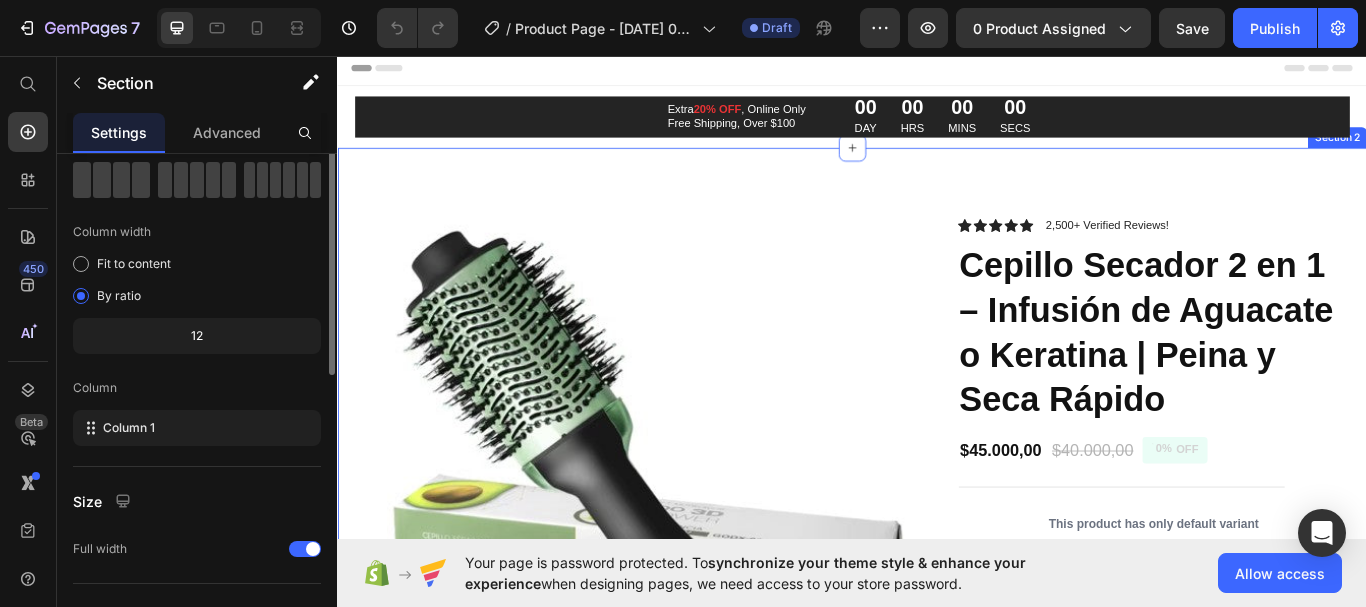 scroll, scrollTop: 0, scrollLeft: 0, axis: both 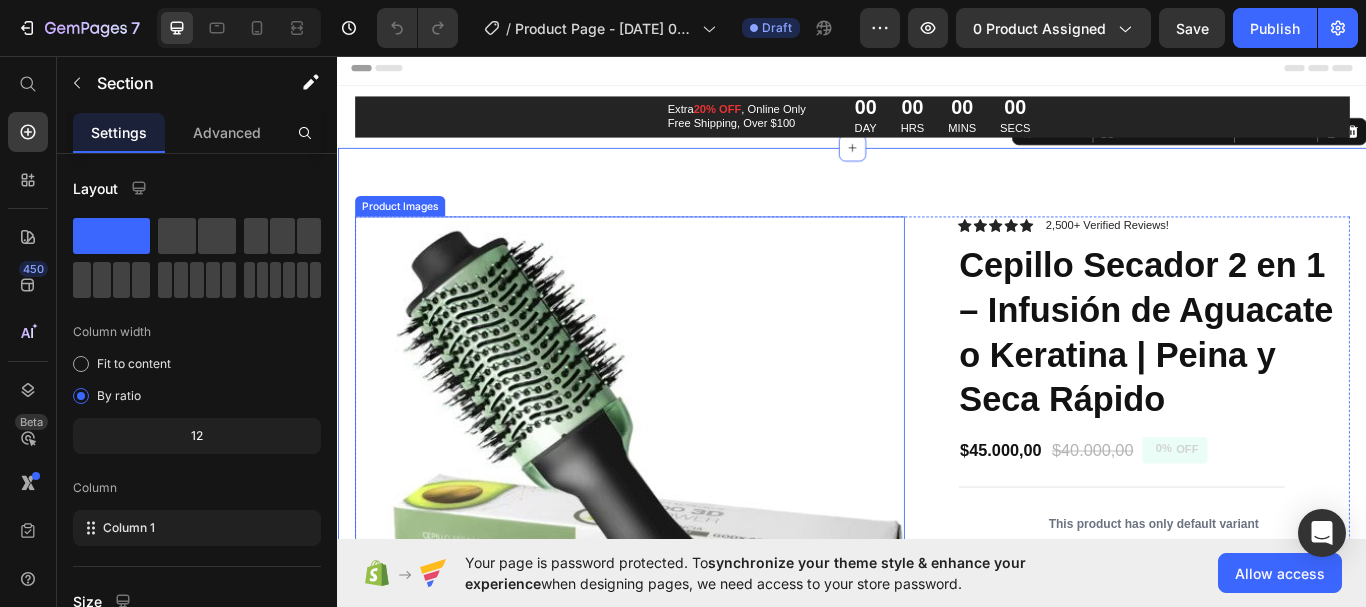 click at bounding box center (677, 564) 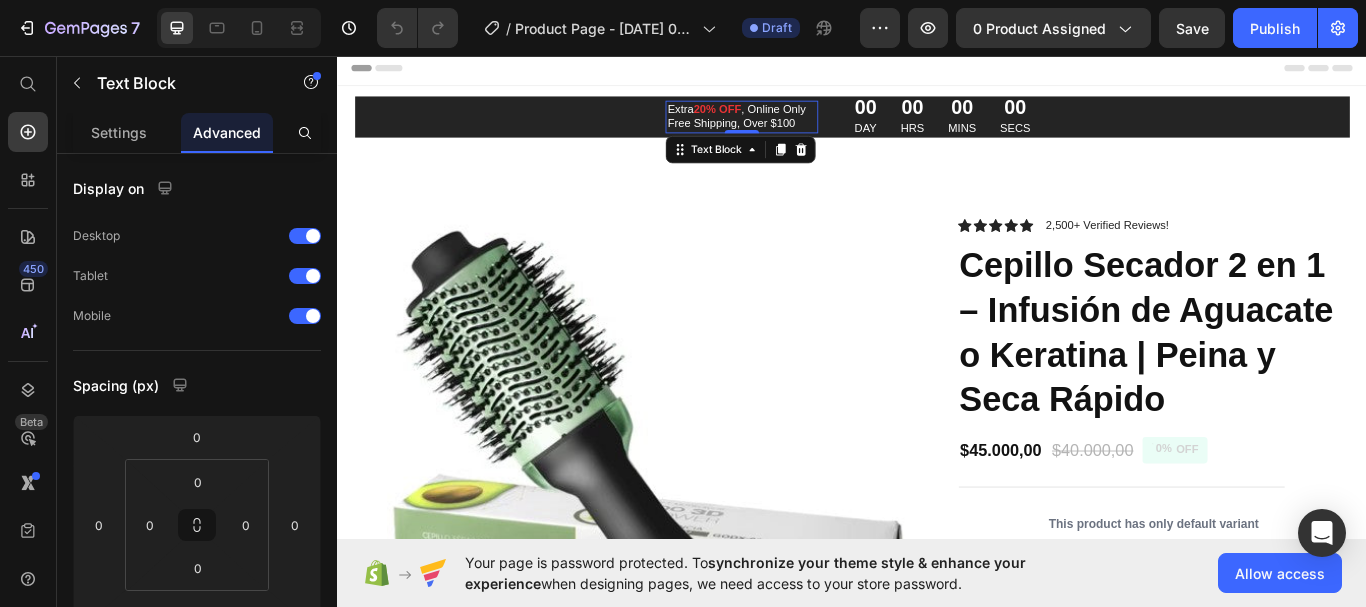 click on "Extra  20% OFF , Online Only Free Shipping, Over $100" at bounding box center [808, 128] 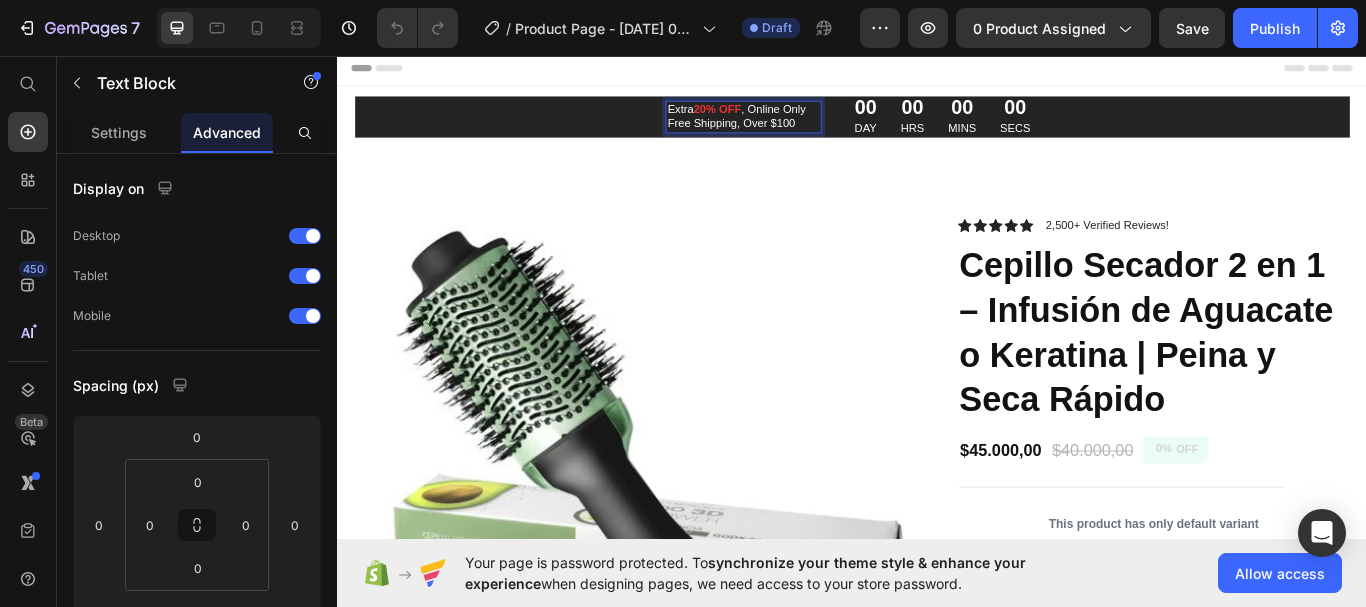 click on "20% OFF" at bounding box center [780, 118] 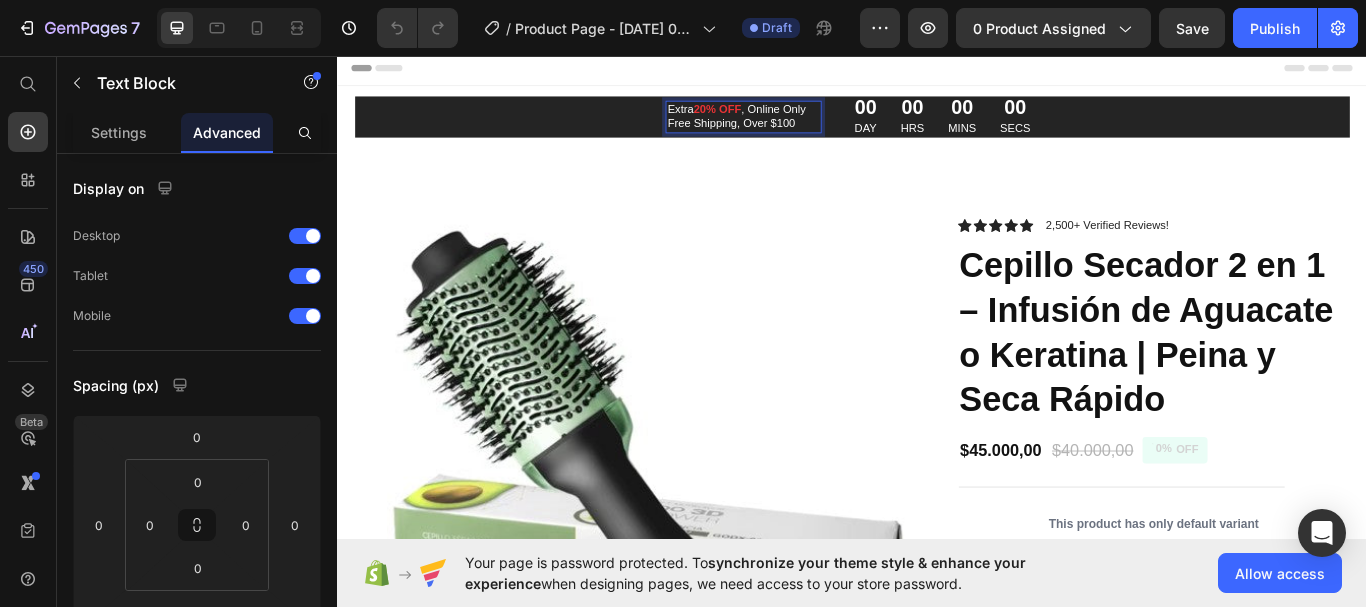 click on "Extra  20% OFF , Online Only Free Shipping, Over $100" at bounding box center [808, 128] 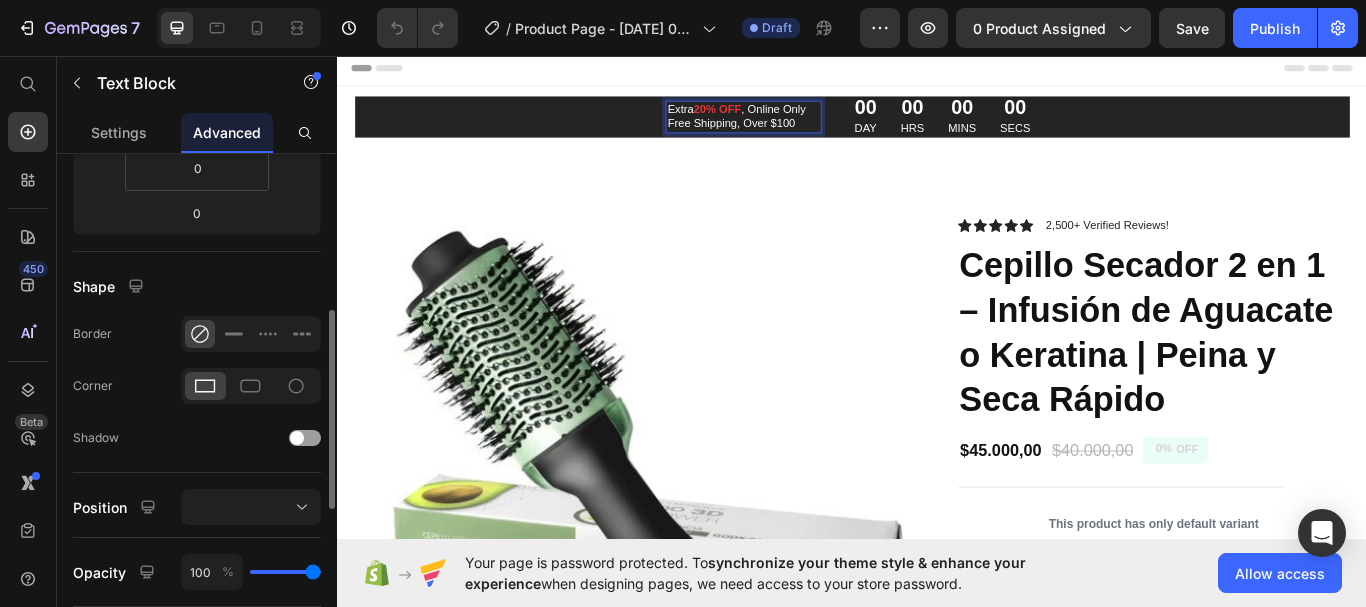 scroll, scrollTop: 795, scrollLeft: 0, axis: vertical 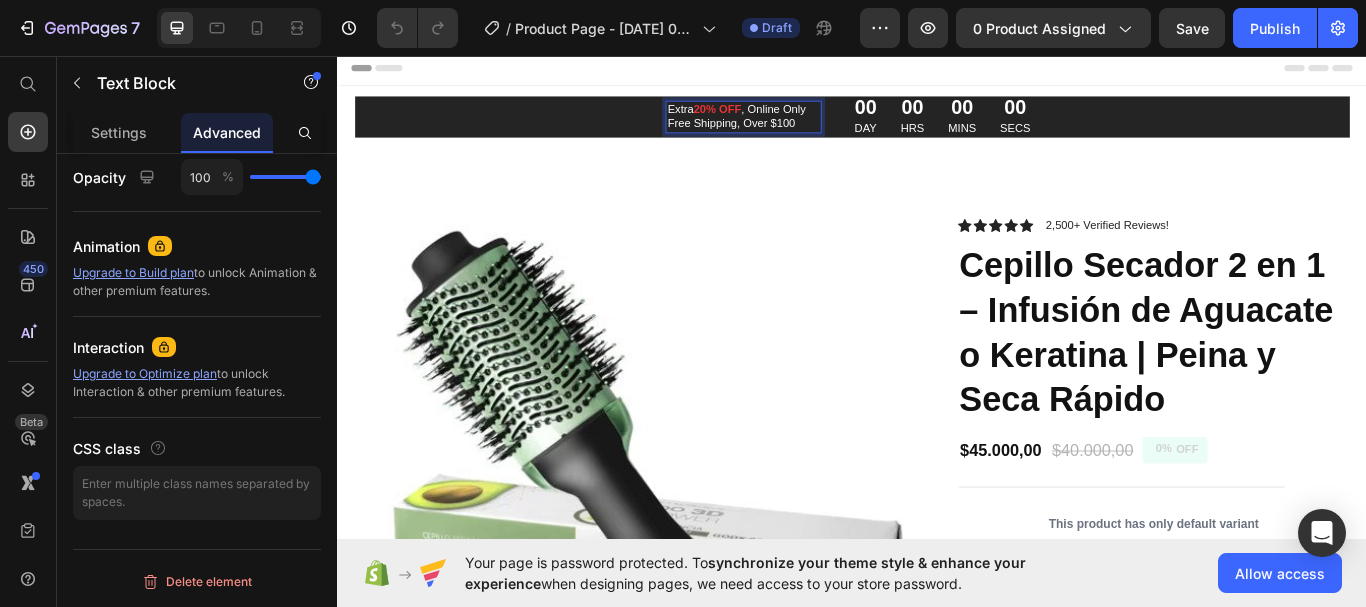 click on "Extra  20% OFF , Online Only Free Shipping, Over $100" at bounding box center (808, 128) 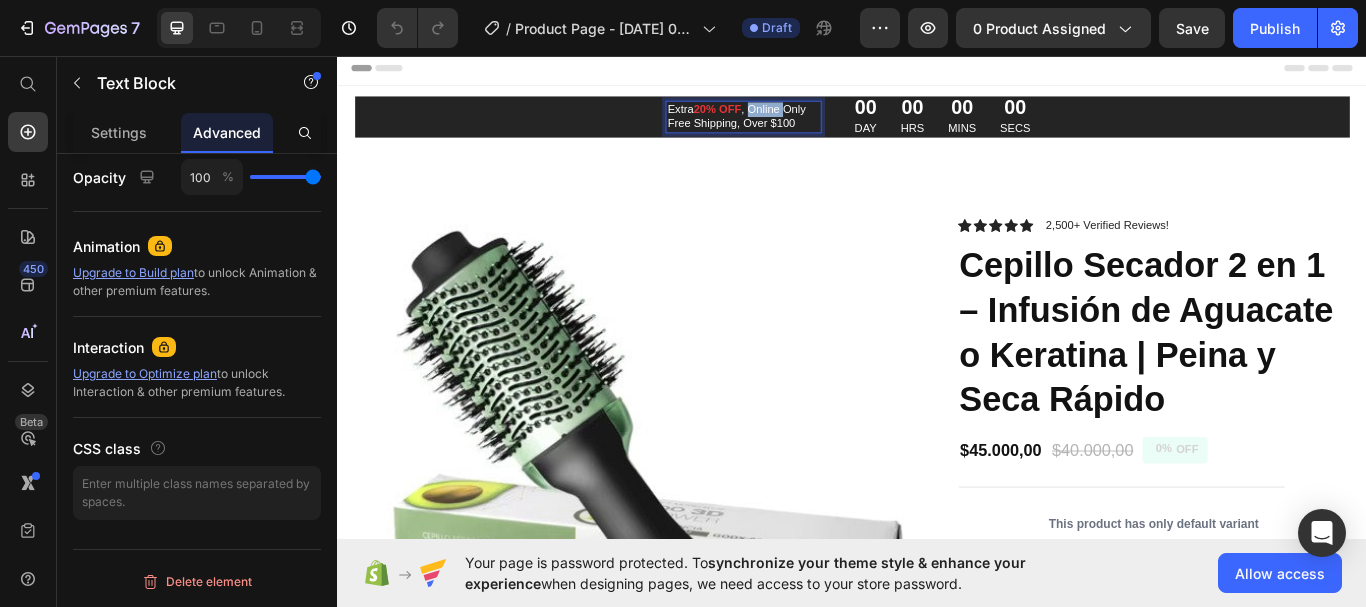 click on "Extra  20% OFF , Online Only Free Shipping, Over $100" at bounding box center (808, 128) 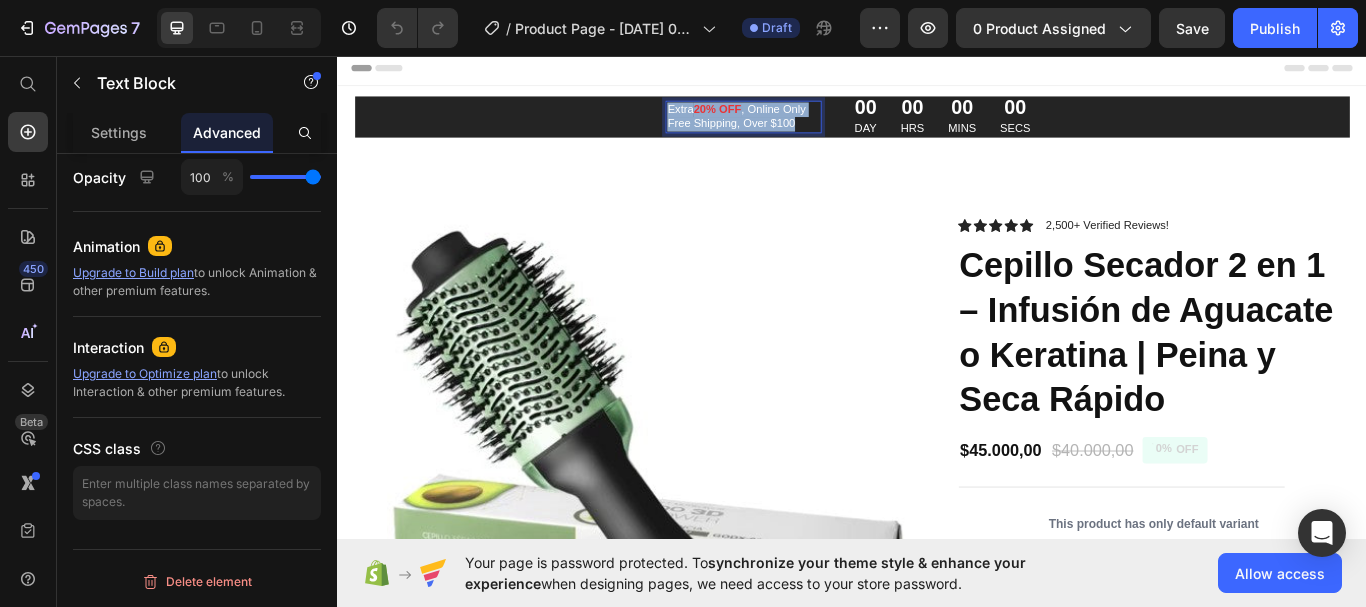 click on "Extra  20% OFF , Online Only Free Shipping, Over $100" at bounding box center [808, 128] 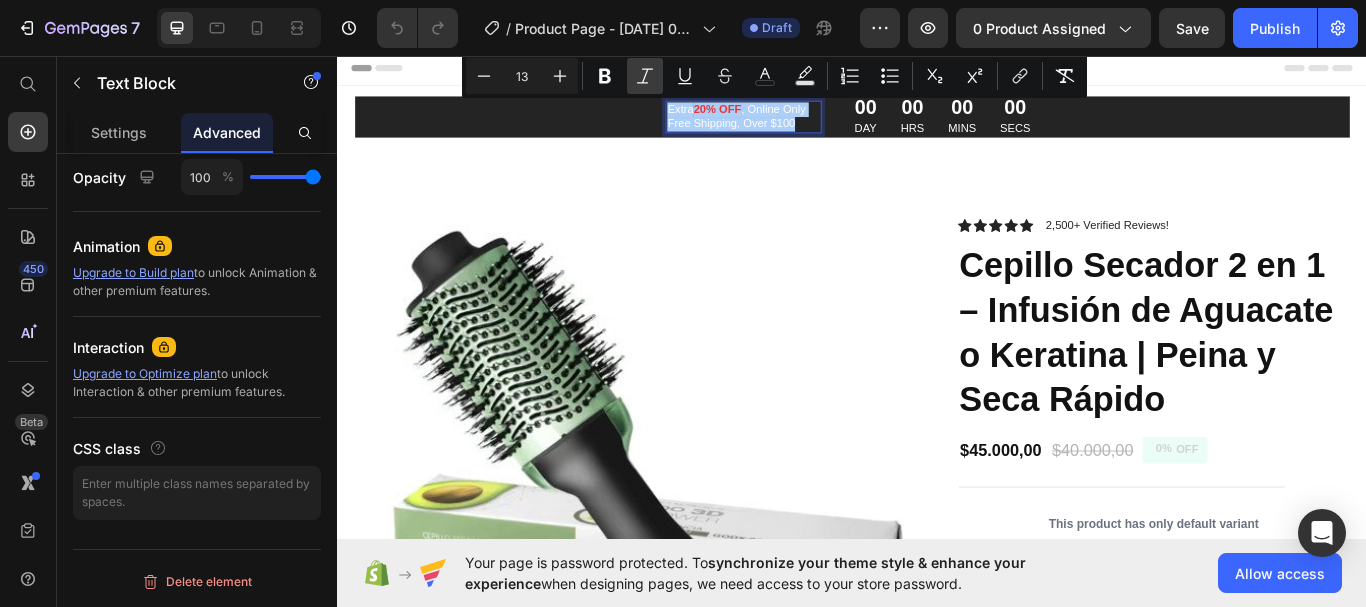 click 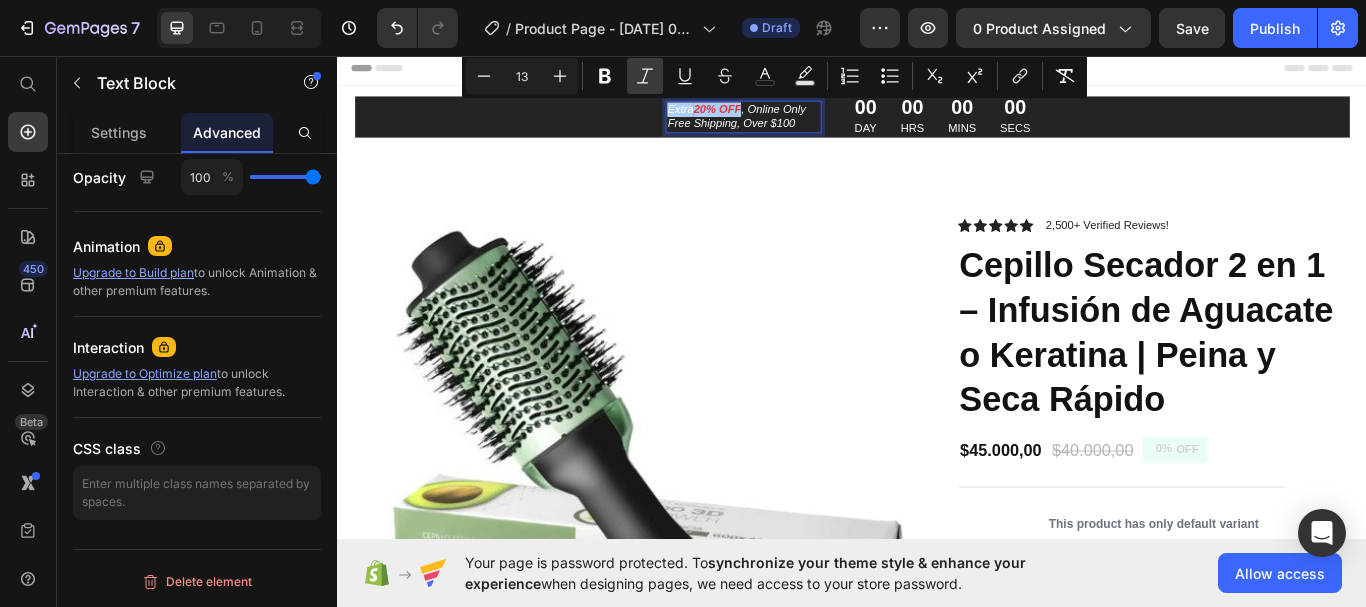 click 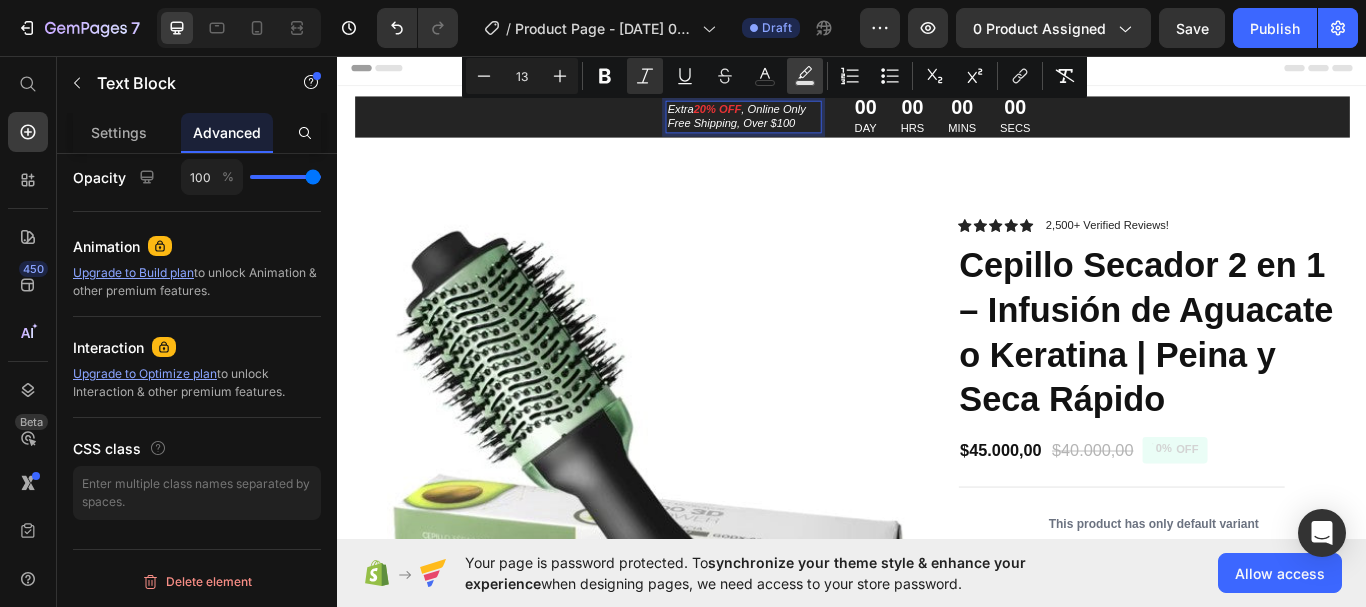 click on "Text Background Color" at bounding box center [805, 76] 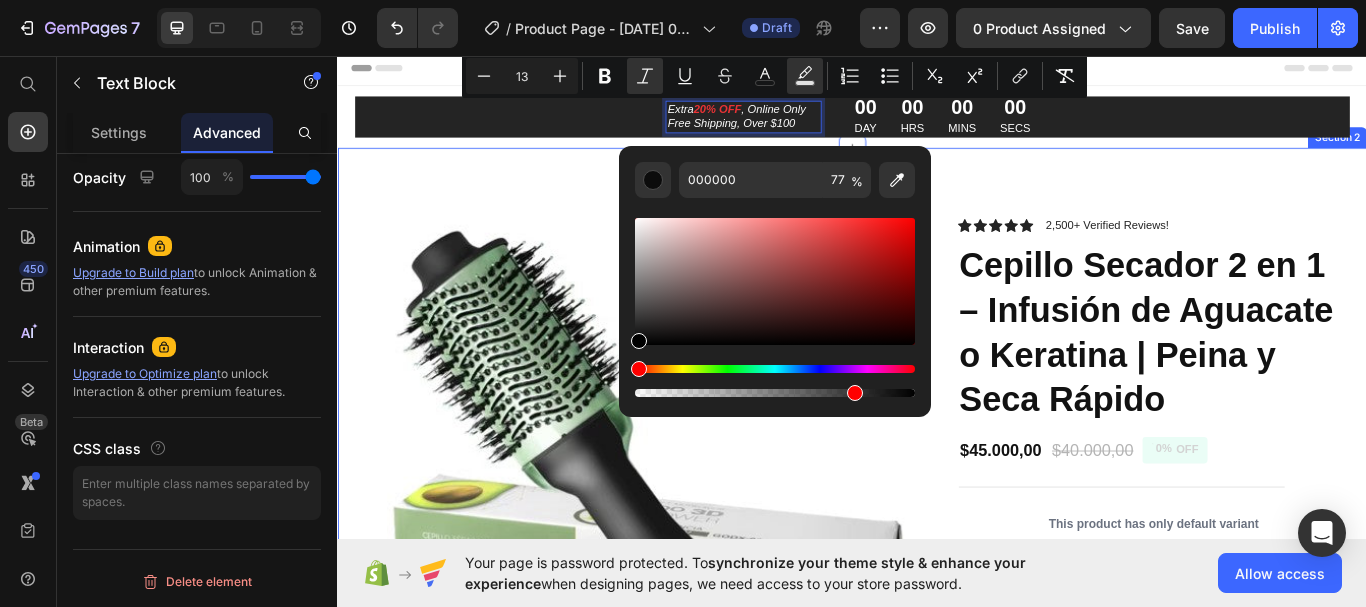 click on "Product Images
Icon
Icon
Icon
Icon
Icon Icon List 2,500+ Verified Reviews! Text Block Row Cepillo Secador 2 en 1 – Infusión de Aguacate o Keratina | Peina y Seca Rápido Product Title $45.000,00 Product Price $40.000,00 Product Price 0% OFF Discount Tag Row This product has only default variant Product Variants & Swatches 💚  ¡Transforma tu rutina capilar en minutos! Este poderoso  cepillo secador 2 en 1  con infusión de  aguacate o keratina  seca, peina y da forma [PERSON_NAME] al mismo tiempo, dejándolo suave, brillante y con un acabado profesional desde casa.
✅ Ideal para todo tipo [PERSON_NAME] ✅ Reduce el frizz y el volumen ✅ Cerdas mixtas con puntas redondeadas que protegen tu cuero cabelludo ✅ 3 niveles de temperatura y velocidades ✅ Diseño ergonómico y fácil de usar ✅ Garantía de 6 meses
✨  Aguacate:  Nutrición intensa y brillo natural ✨  Keratina:
haz tu pedido ahora . Show more 1" at bounding box center [937, 1237] 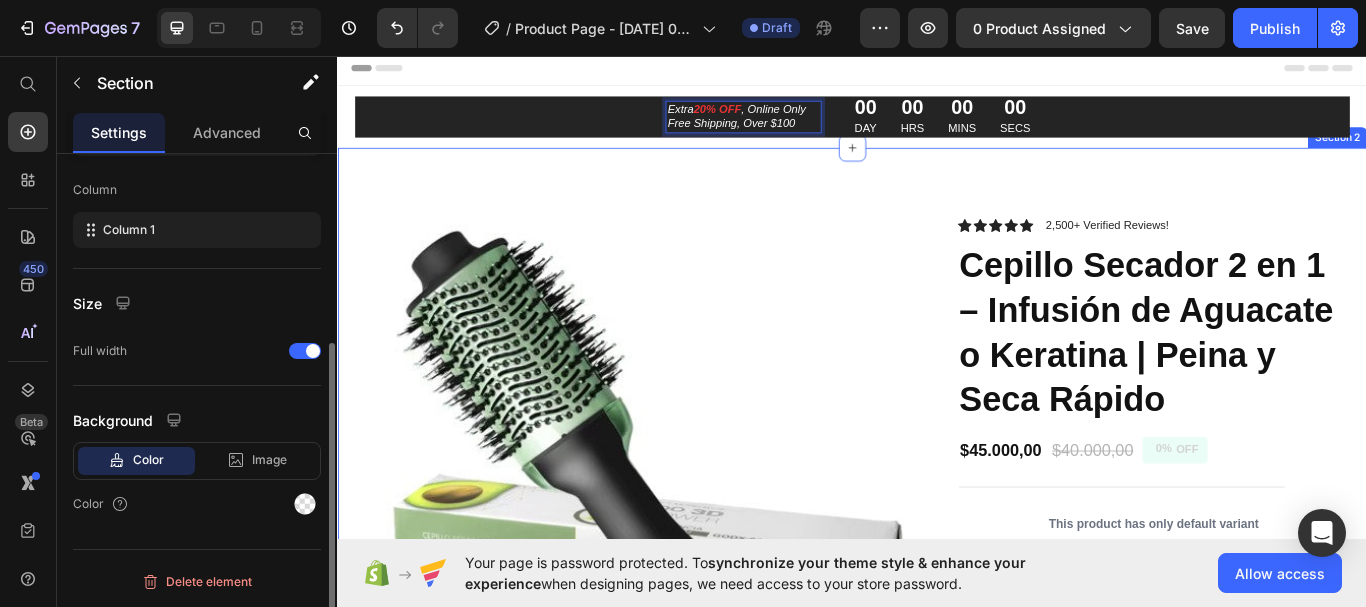 scroll, scrollTop: 0, scrollLeft: 0, axis: both 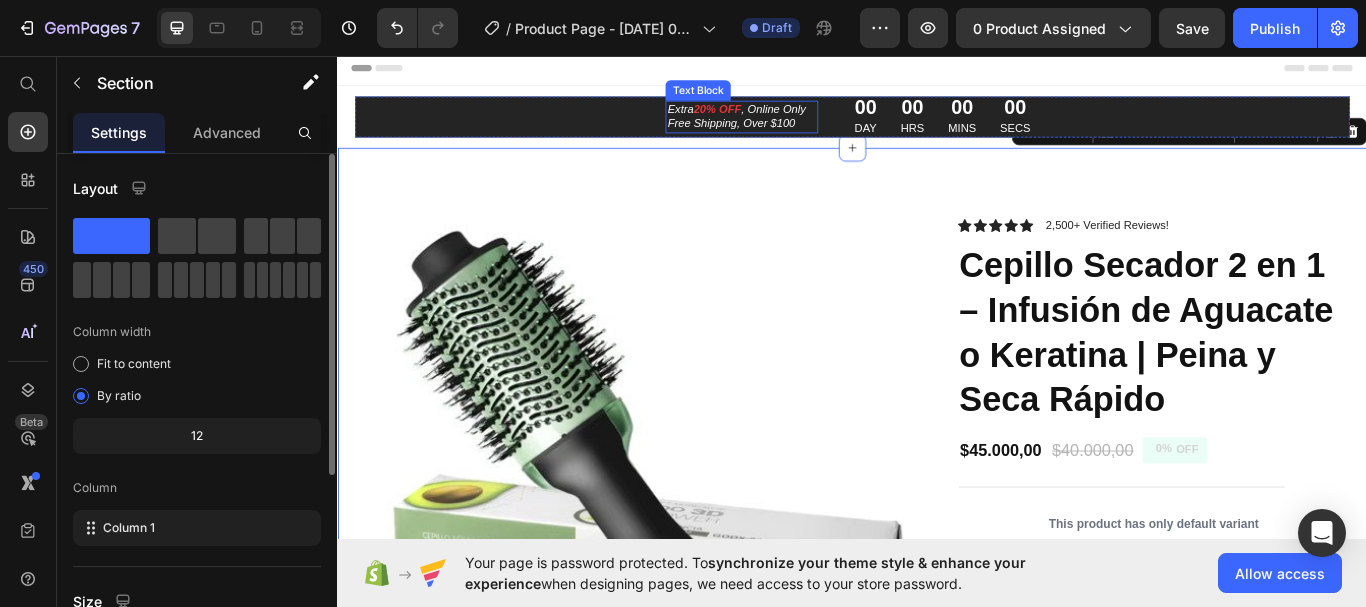 click on ", Online Only Free Shipping, Over $100" at bounding box center [801, 127] 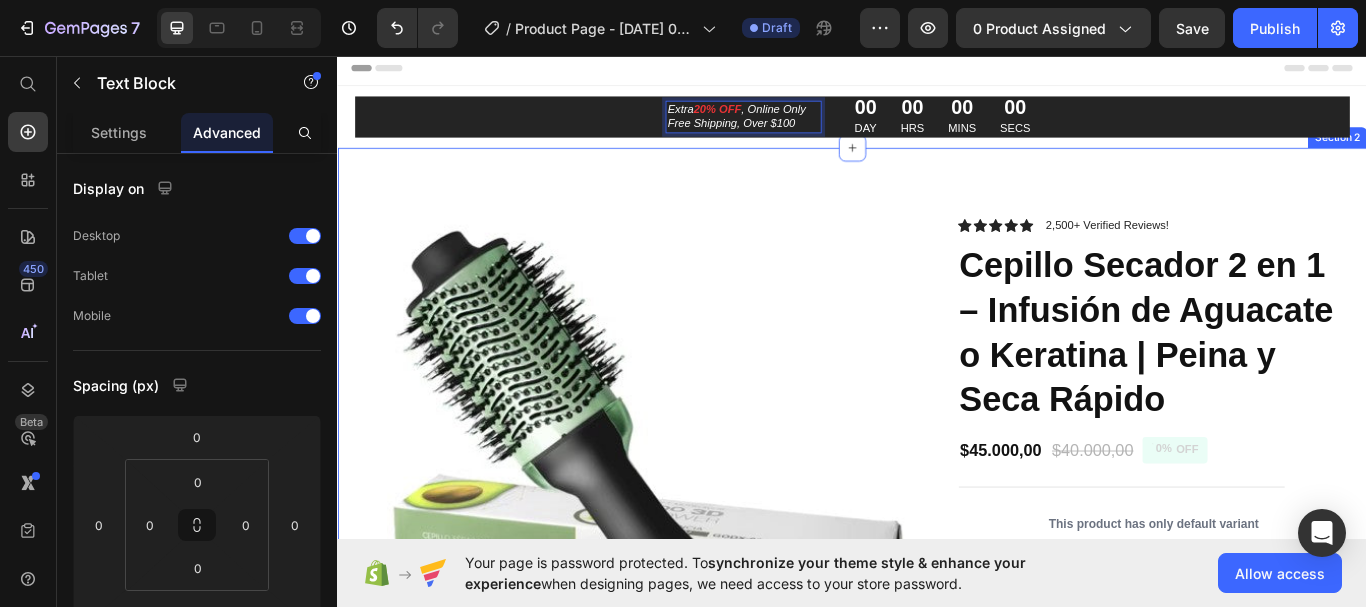 click at bounding box center [677, 564] 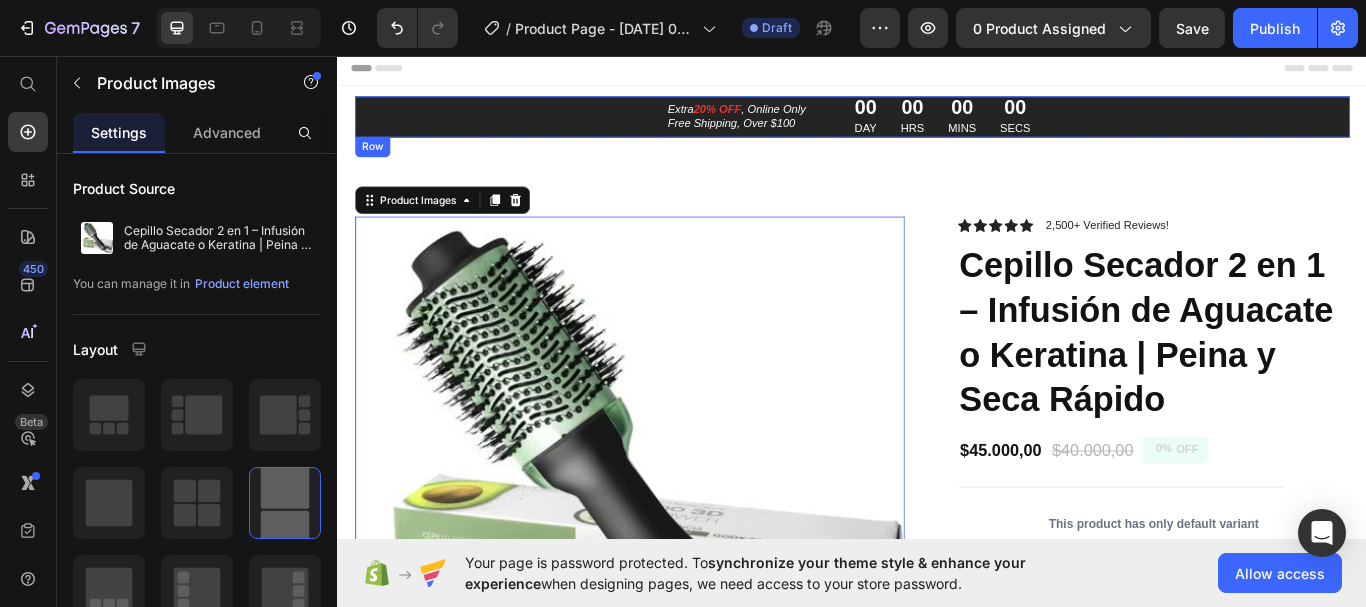click on ", Online Only Free Shipping, Over $100" at bounding box center (801, 127) 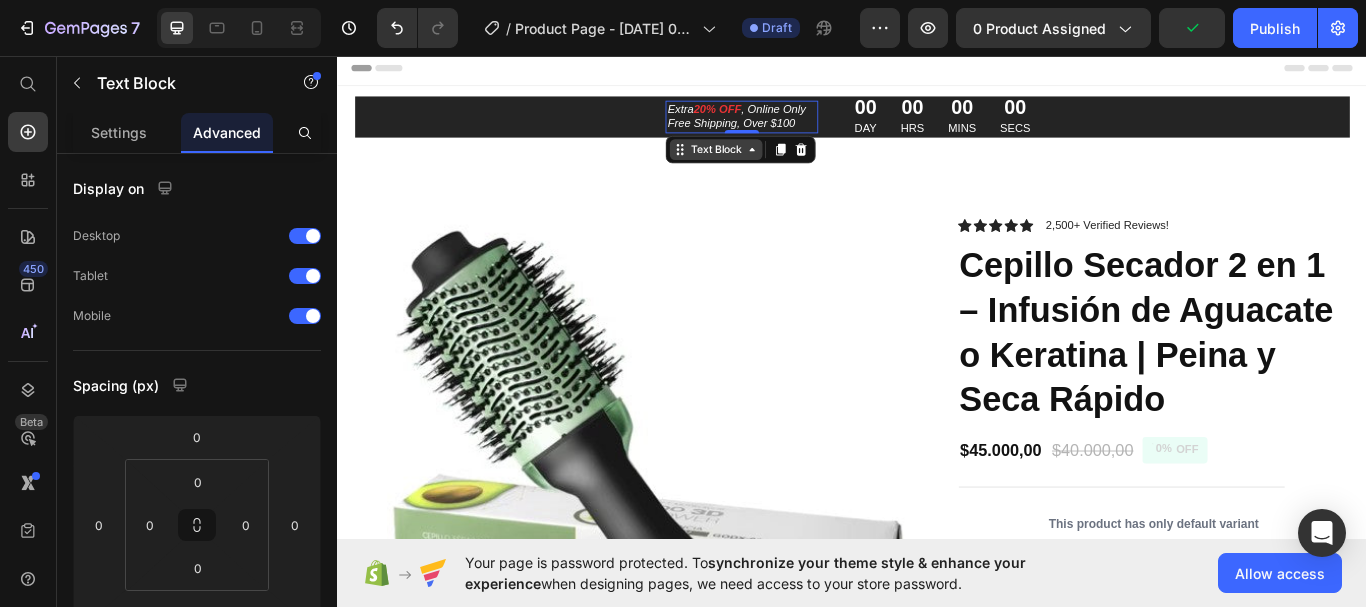 click 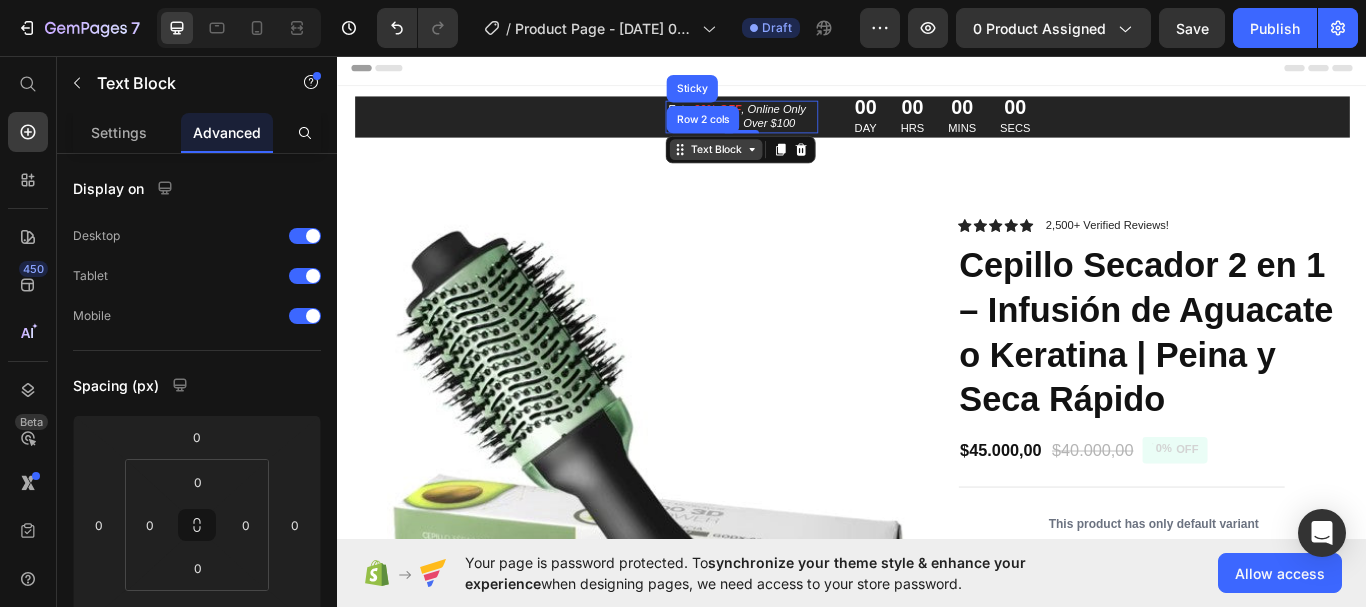 click on "Text Block" at bounding box center [778, 166] 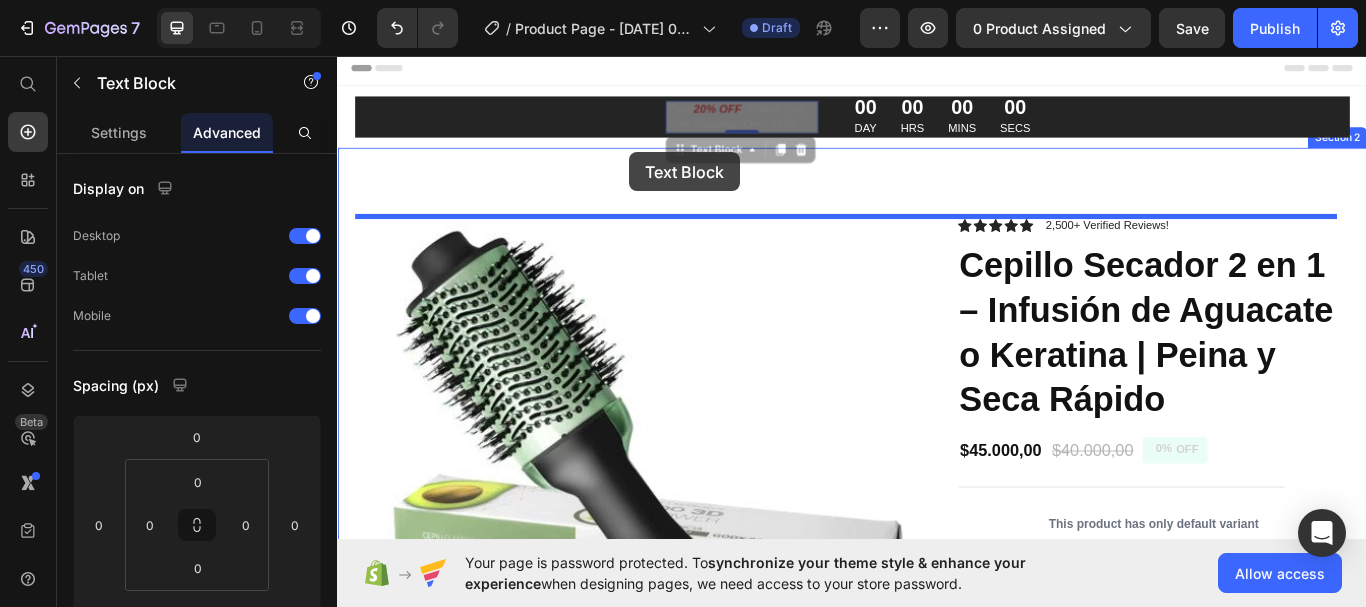 drag, startPoint x: 731, startPoint y: 174, endPoint x: 678, endPoint y: 169, distance: 53.235325 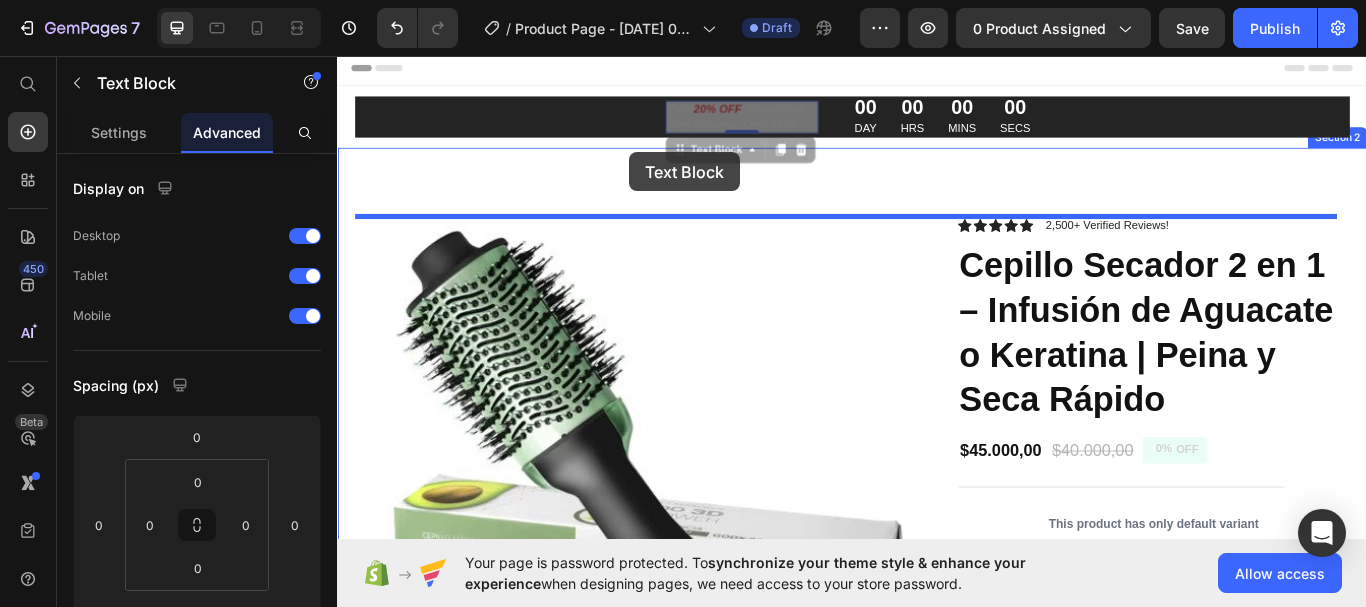 type on "16" 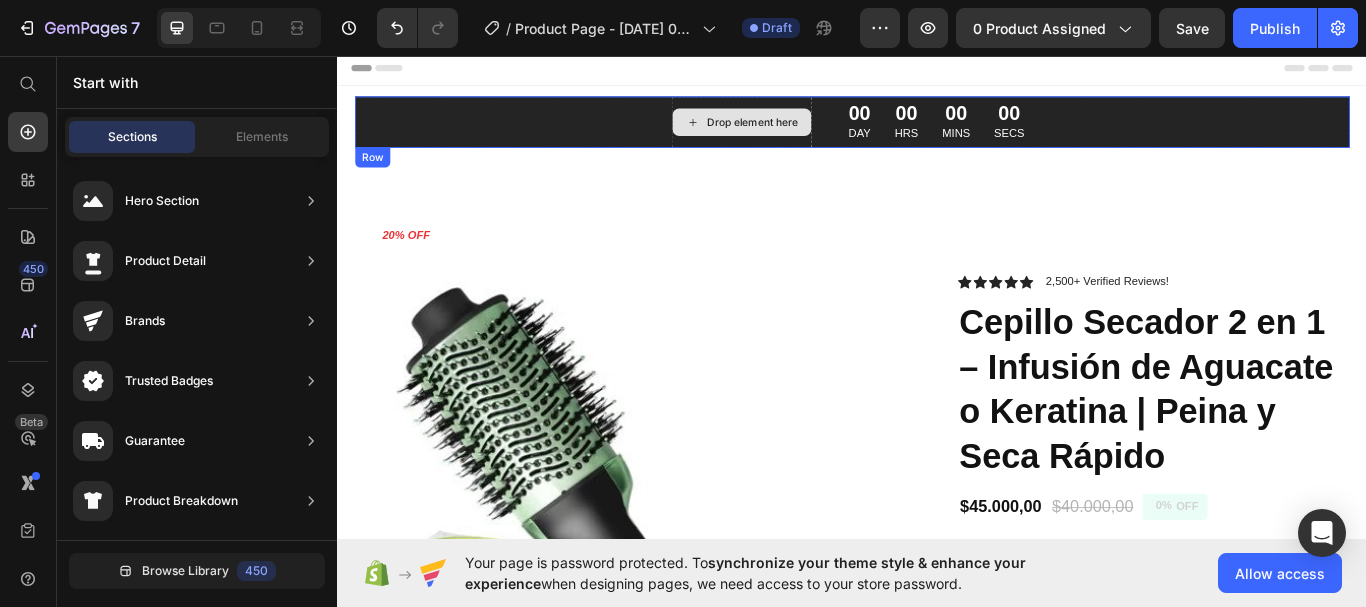 click on "Drop element here" at bounding box center [820, 134] 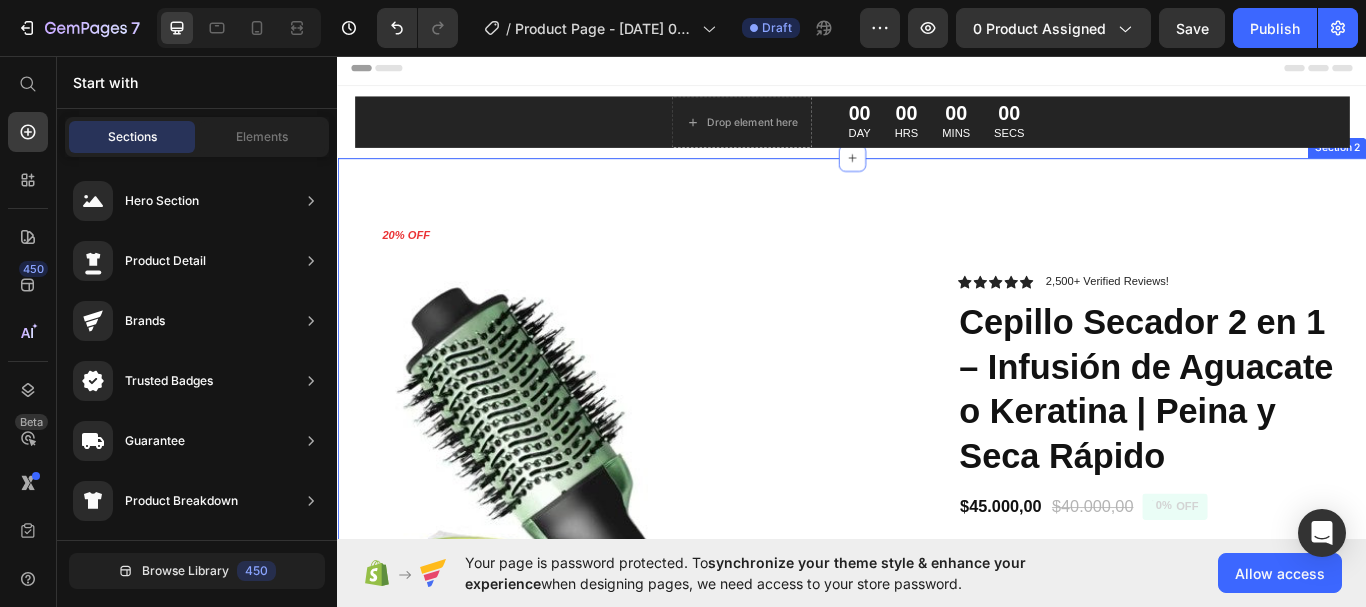 click on "Extra  20% OFF , Online Only Free Shipping, Over $100 Text Block Product Images
Icon
Icon
Icon
Icon
Icon Icon List 2,500+ Verified Reviews! Text Block Row Cepillo Secador 2 en 1 – Infusión de Aguacate o Keratina | Peina y Seca Rápido Product Title $45.000,00 Product Price $40.000,00 Product Price 0% OFF Discount Tag Row This product has only default variant Product Variants & Swatches 💚  ¡Transforma tu rutina capilar en minutos! Este poderoso  cepillo secador 2 en 1  con infusión de  aguacate o keratina  seca, peina y da forma [PERSON_NAME] al mismo tiempo, dejándolo suave, brillante y con un acabado profesional desde casa.
✅ Ideal para todo tipo [PERSON_NAME] ✅ Reduce el frizz y el volumen ✅ Cerdas mixtas con puntas redondeadas que protegen tu cuero cabelludo ✅ 3 niveles de temperatura y velocidades ✅ Diseño ergonómico y fácil de usar ✅ Garantía de 6 meses
✨  Aguacate: ✨  Keratina:
. 1 Row" at bounding box center [937, 1275] 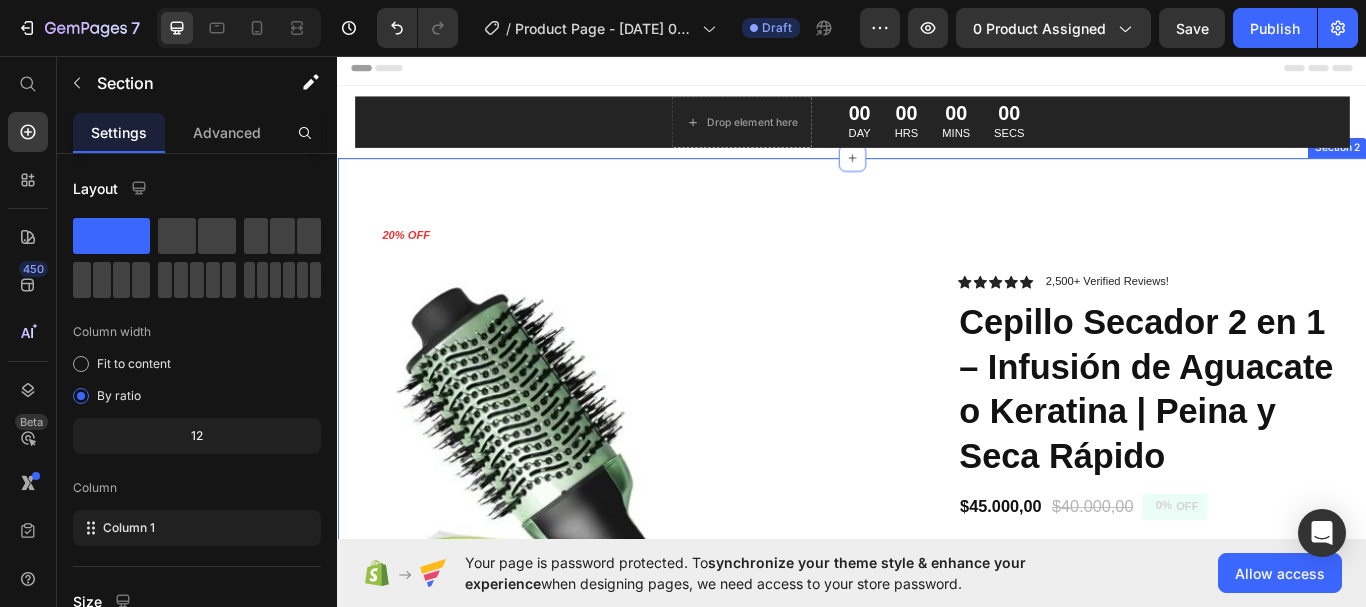 click on "Extra  20% OFF , Online Only Free Shipping, Over $100 Text Block Product Images
Icon
Icon
Icon
Icon
Icon Icon List 2,500+ Verified Reviews! Text Block Row Cepillo Secador 2 en 1 – Infusión de Aguacate o Keratina | Peina y Seca Rápido Product Title $45.000,00 Product Price $40.000,00 Product Price 0% OFF Discount Tag Row This product has only default variant Product Variants & Swatches 💚  ¡Transforma tu rutina capilar en minutos! Este poderoso  cepillo secador 2 en 1  con infusión de  aguacate o keratina  seca, peina y da forma [PERSON_NAME] al mismo tiempo, dejándolo suave, brillante y con un acabado profesional desde casa.
✅ Ideal para todo tipo [PERSON_NAME] ✅ Reduce el frizz y el volumen ✅ Cerdas mixtas con puntas redondeadas que protegen tu cuero cabelludo ✅ 3 niveles de temperatura y velocidades ✅ Diseño ergonómico y fácil de usar ✅ Garantía de 6 meses
✨  Aguacate: ✨  Keratina:
. 1 Row" at bounding box center (937, 1275) 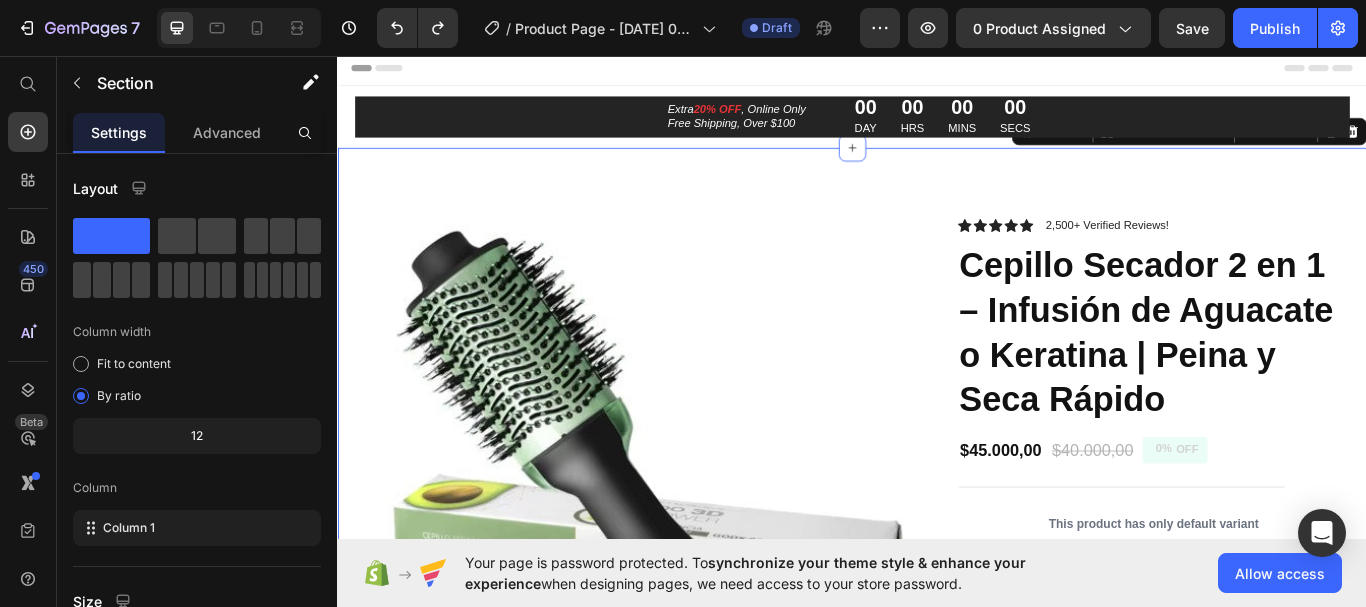 click on "Product Images
Icon
Icon
Icon
Icon
Icon Icon List 2,500+ Verified Reviews! Text Block Row Cepillo Secador 2 en 1 – Infusión de Aguacate o Keratina | Peina y Seca Rápido Product Title $45.000,00 Product Price $40.000,00 Product Price 0% OFF Discount Tag Row This product has only default variant Product Variants & Swatches 💚  ¡Transforma tu rutina capilar en minutos! Este poderoso  cepillo secador 2 en 1  con infusión de  aguacate o keratina  seca, peina y da forma [PERSON_NAME] al mismo tiempo, dejándolo suave, brillante y con un acabado profesional desde casa.
✅ Ideal para todo tipo [PERSON_NAME] ✅ Reduce el frizz y el volumen ✅ Cerdas mixtas con puntas redondeadas que protegen tu cuero cabelludo ✅ 3 niveles de temperatura y velocidades ✅ Diseño ergonómico y fácil de usar ✅ Garantía de 6 meses
✨  Aguacate:  Nutrición intensa y brillo natural ✨  Keratina:
haz tu pedido ahora . Show more 1" at bounding box center [937, 1237] 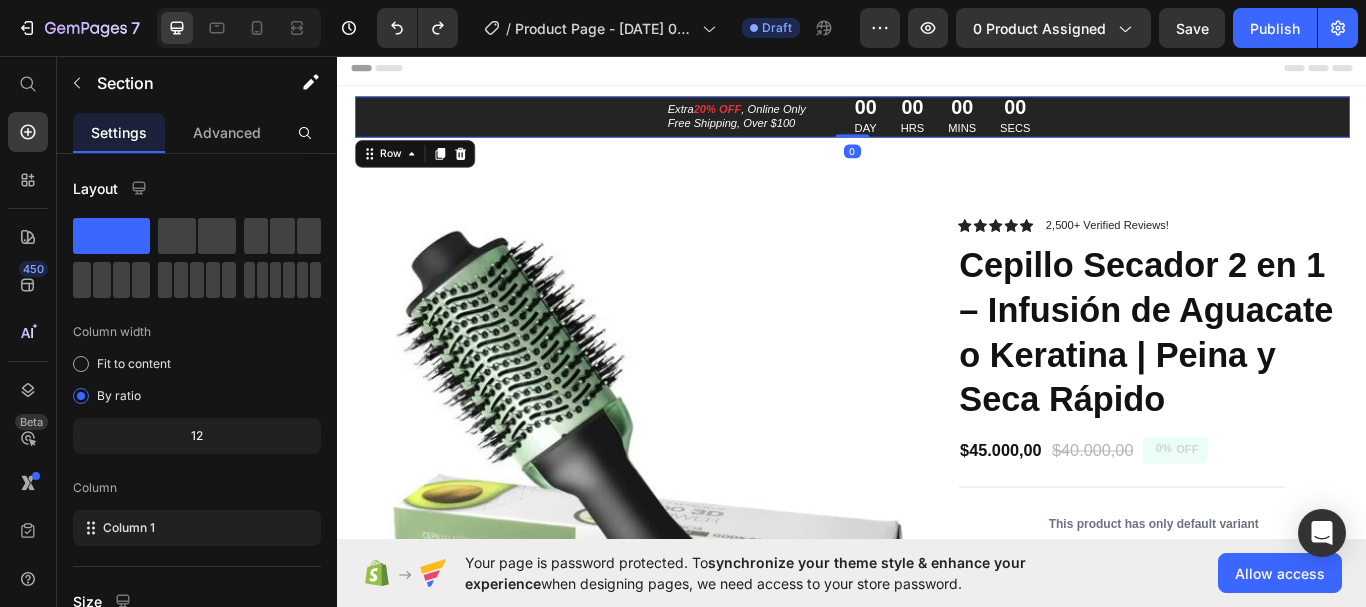 click on "Extra  20% OFF , Online Only Free Shipping, Over $100 Text Block 00 DAY 00 HRS 00 MINS 00 SECS Countdown Timer Row   0" at bounding box center (937, 128) 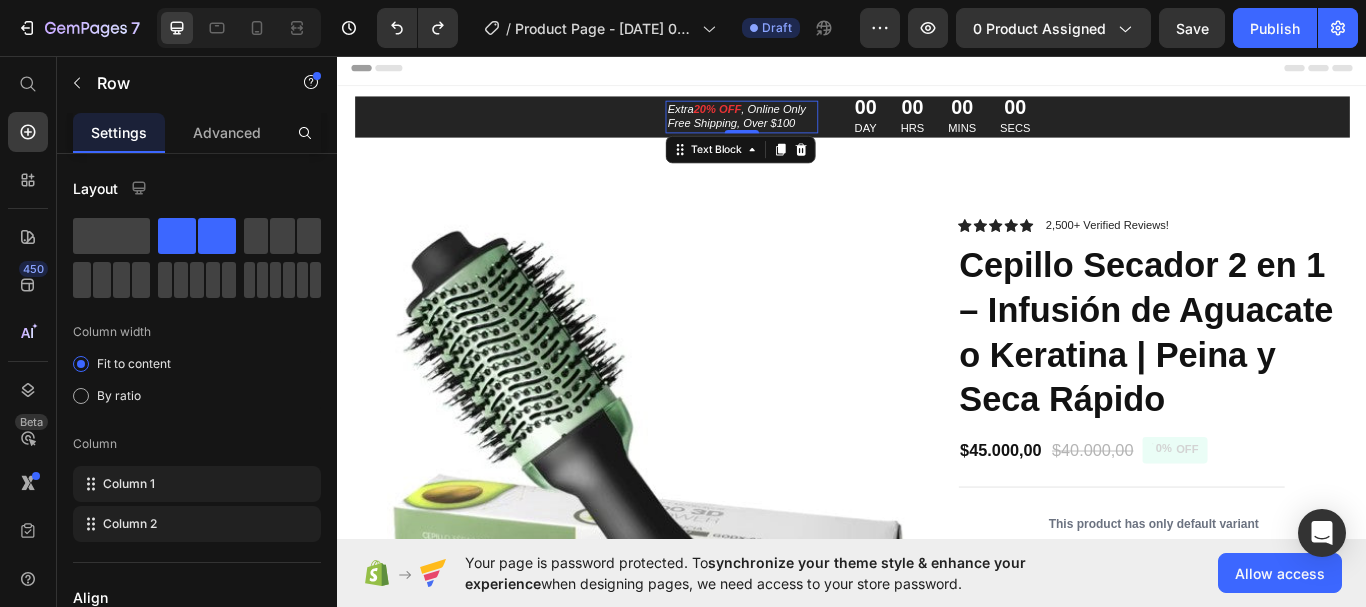 click on ", Online Only Free Shipping, Over $100" at bounding box center (801, 127) 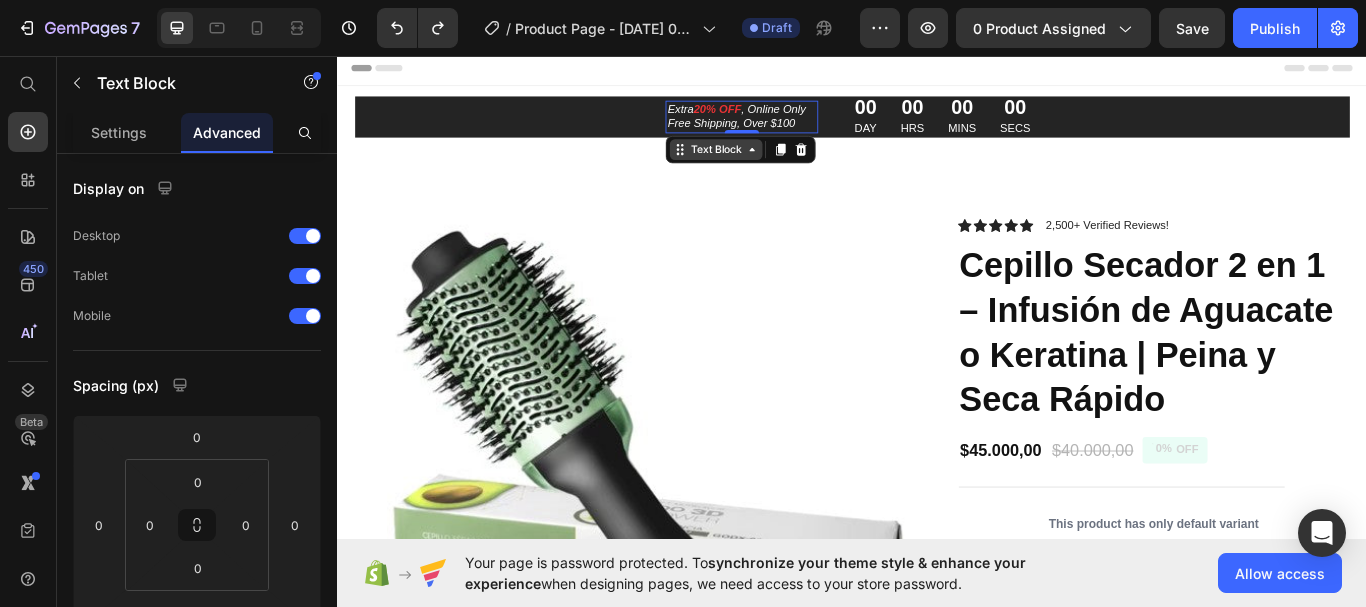 click 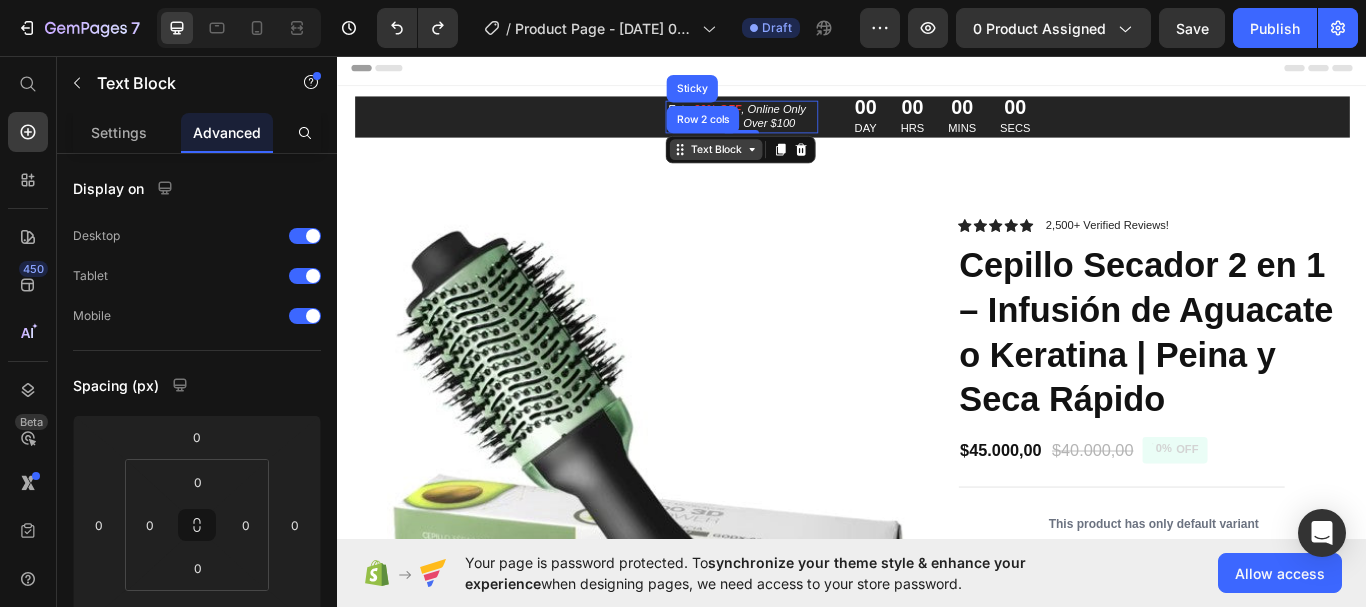 click 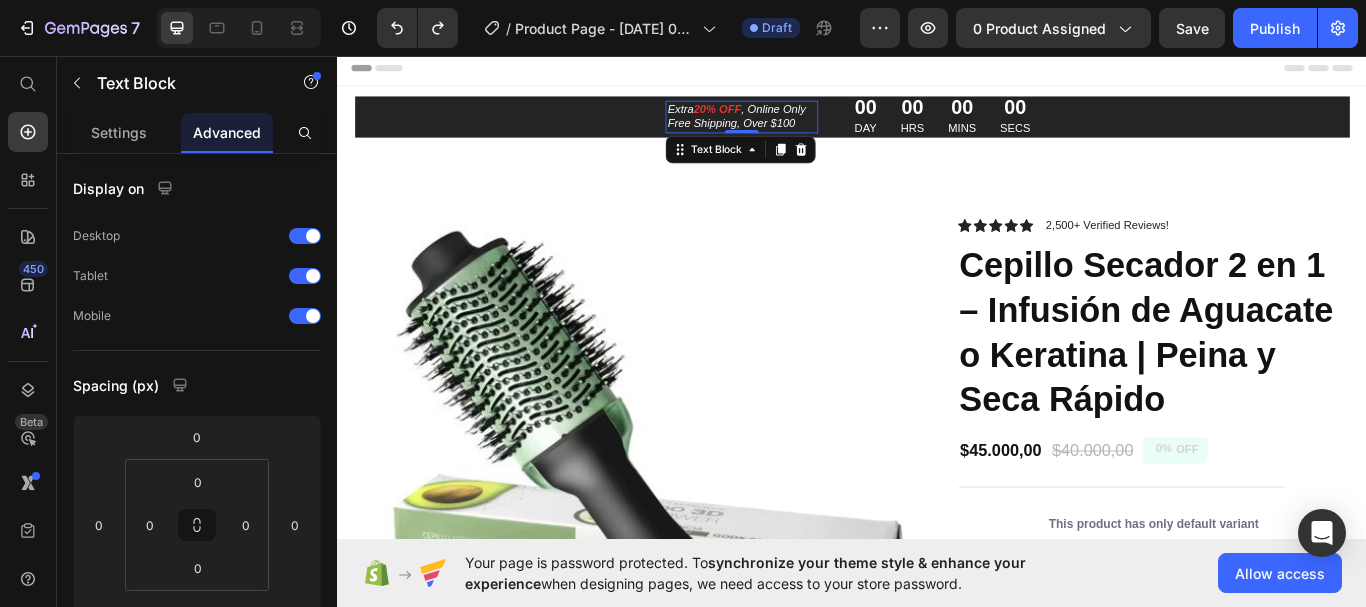 click on ", Online Only Free Shipping, Over $100" at bounding box center [801, 127] 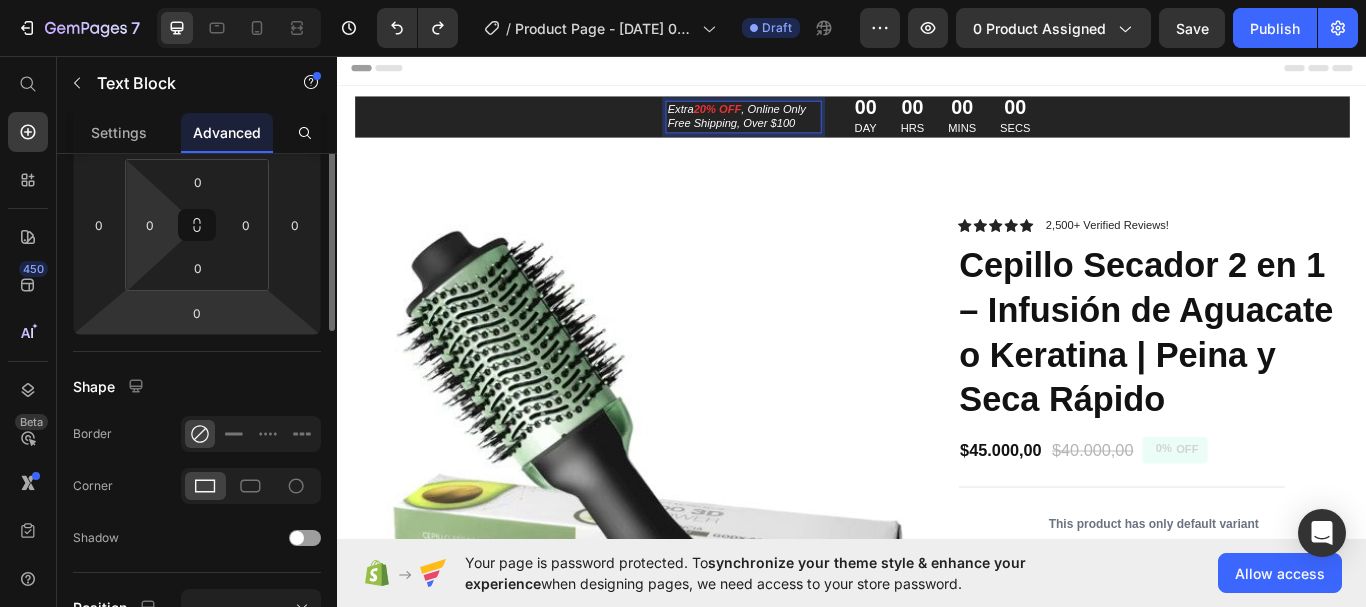 scroll, scrollTop: 200, scrollLeft: 0, axis: vertical 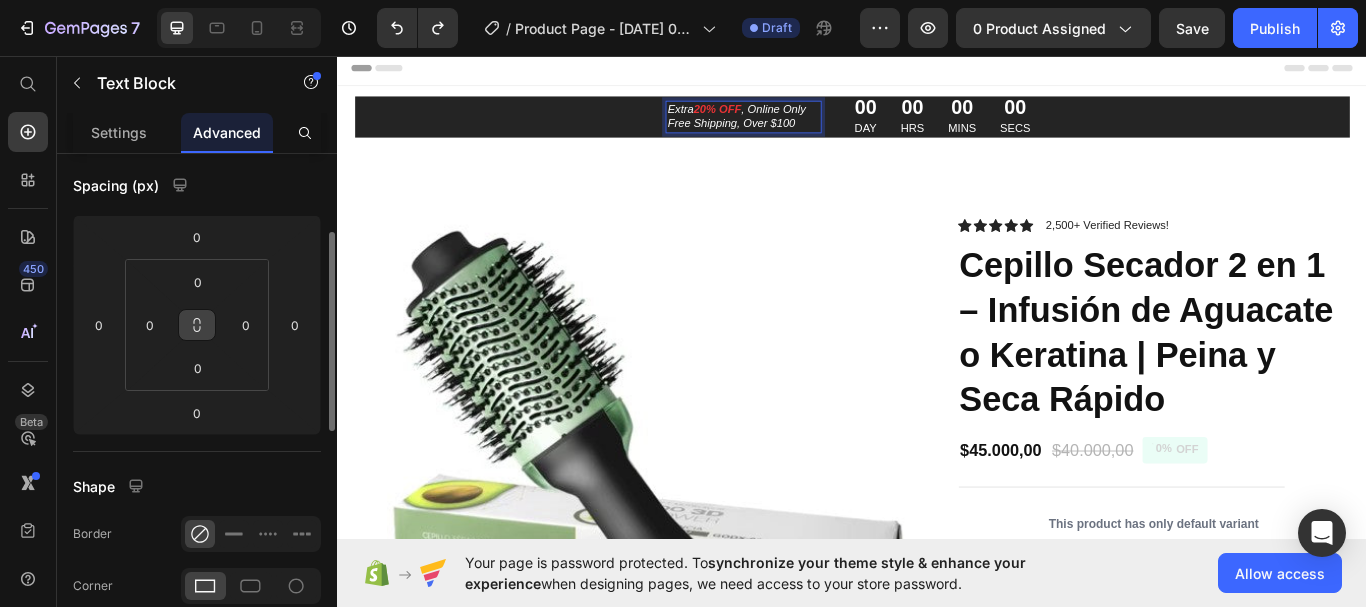 click at bounding box center (197, 325) 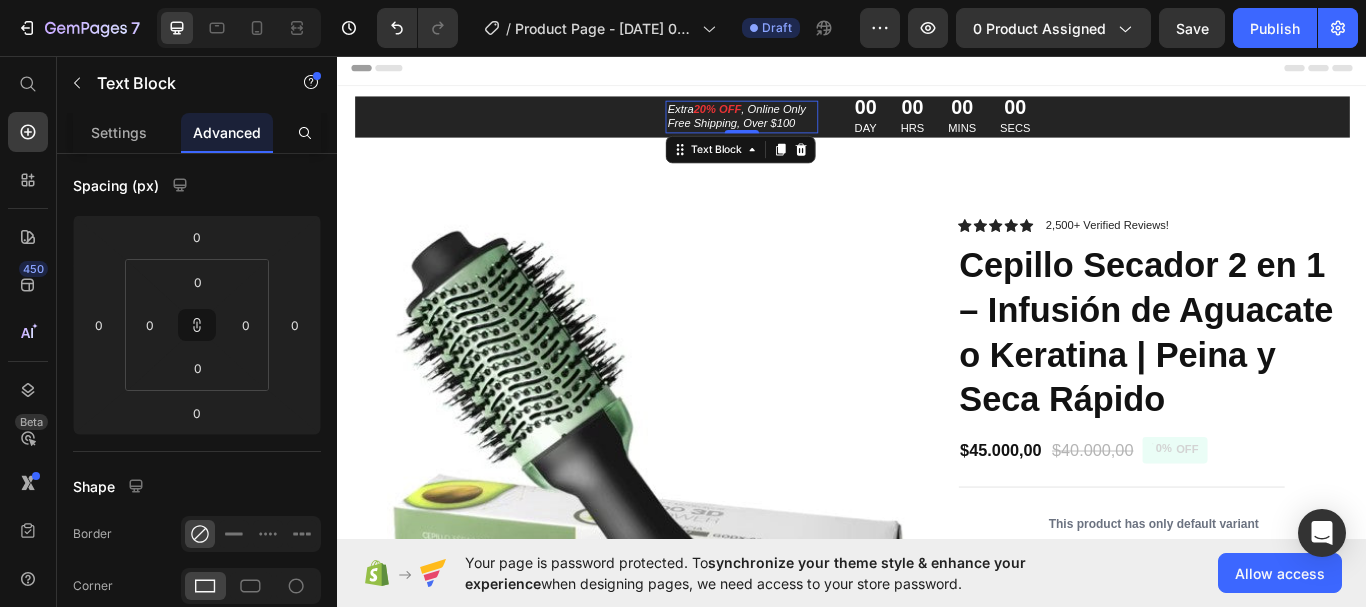 click on ", Online Only Free Shipping, Over $100" at bounding box center (801, 127) 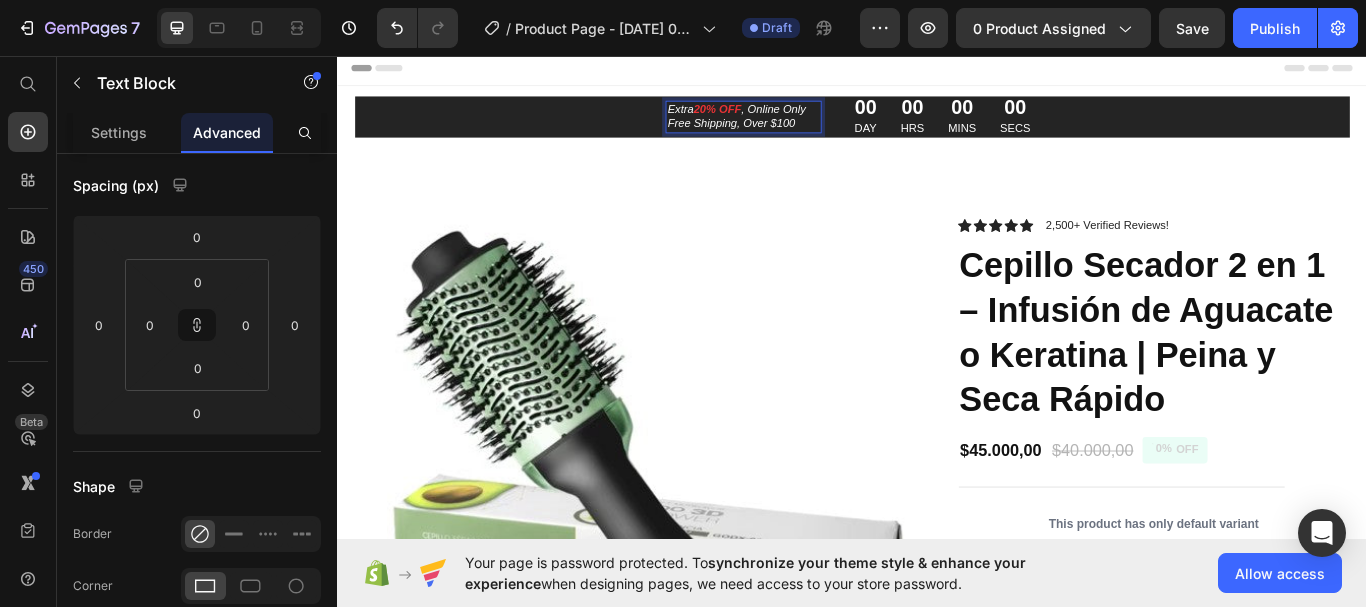 click on ", Online Only Free Shipping, Over $100" at bounding box center (801, 127) 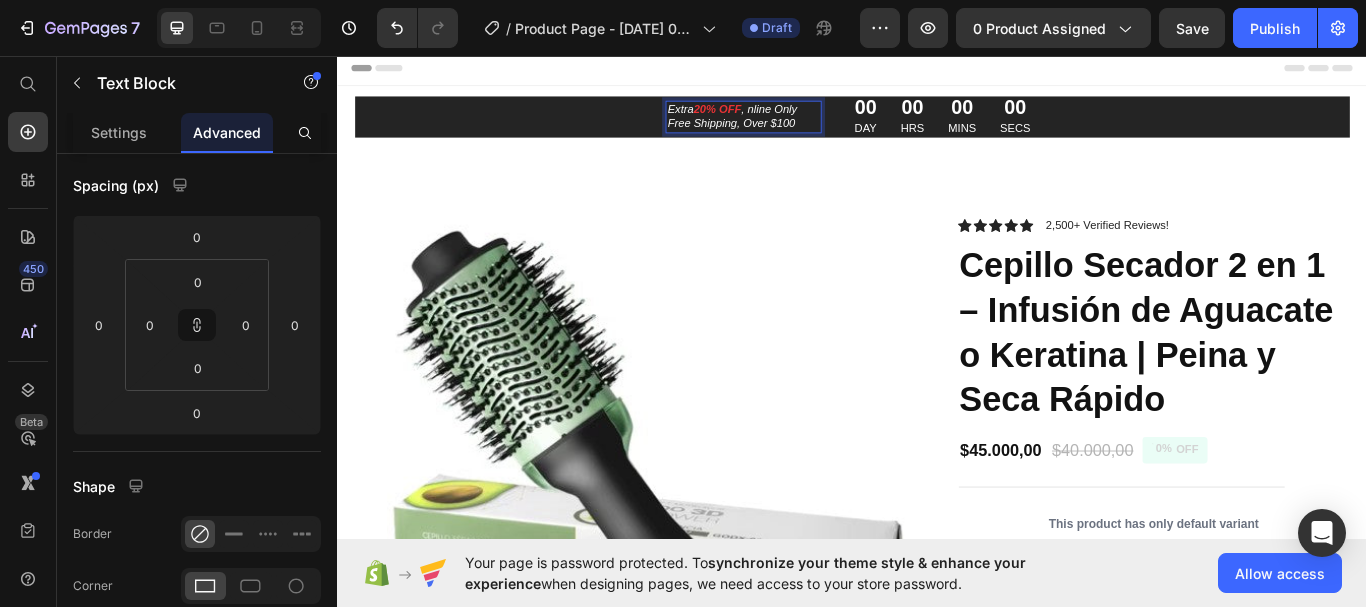 click on "20% OFF" at bounding box center (780, 118) 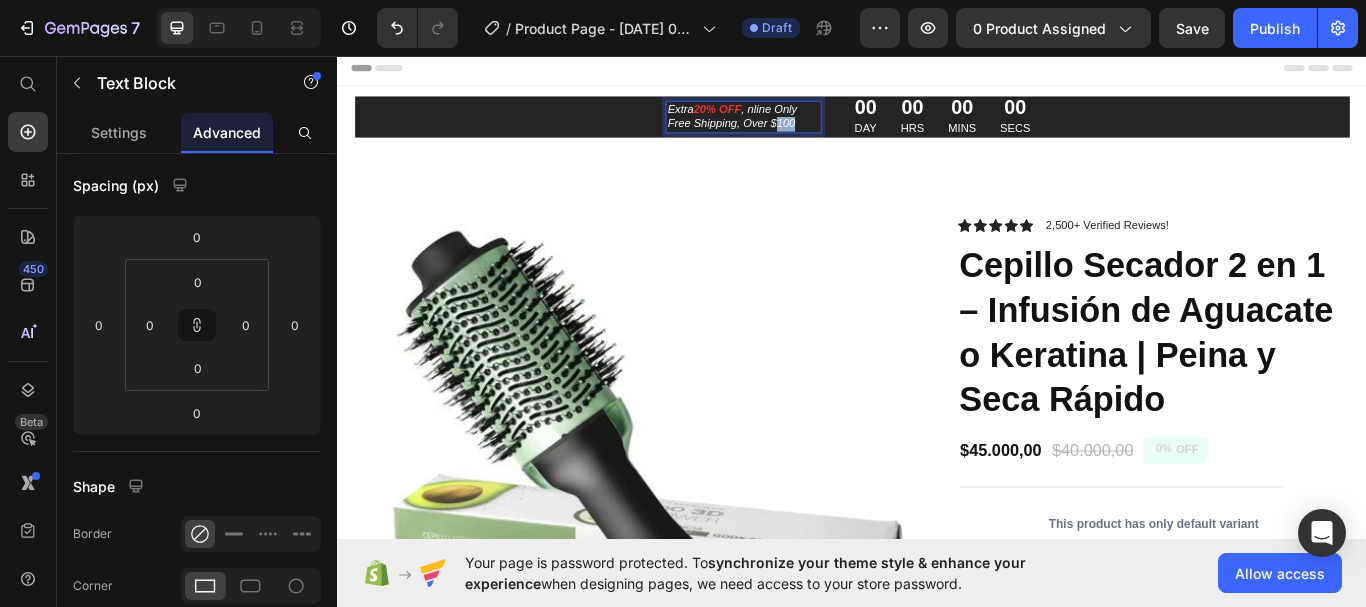 click on ", nline Only Free Shipping, Over $100" at bounding box center (796, 127) 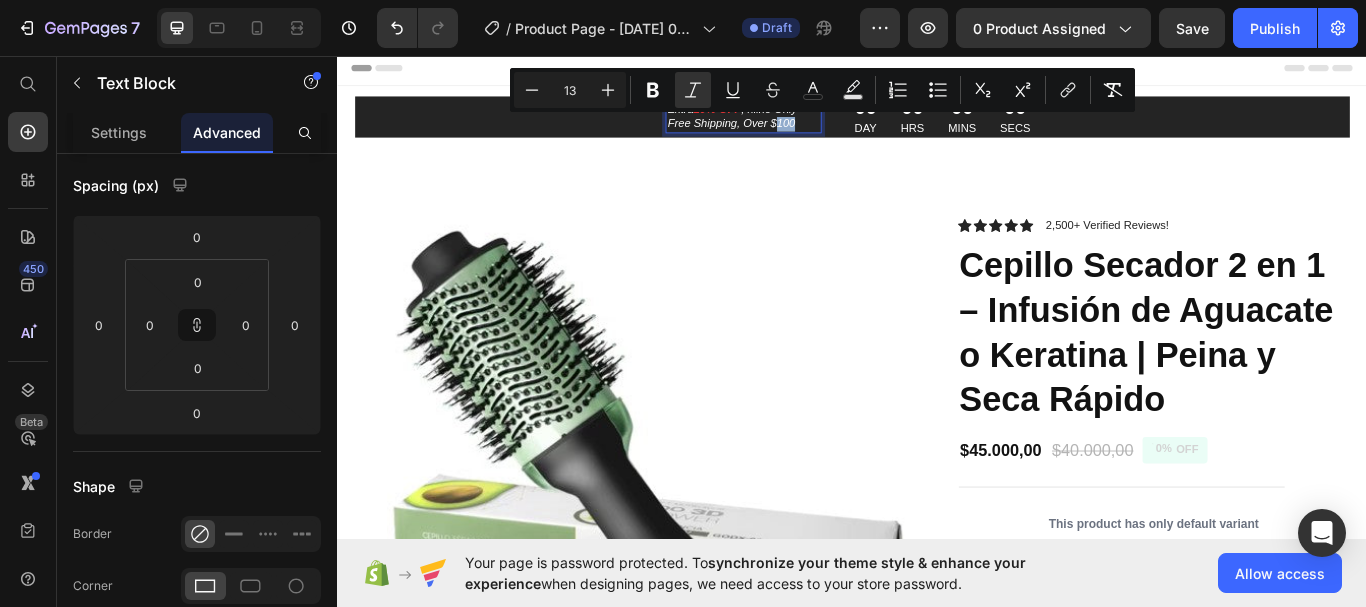 click on "Extra  20% OFF , nline Only Free Shipping, Over $100" at bounding box center (808, 128) 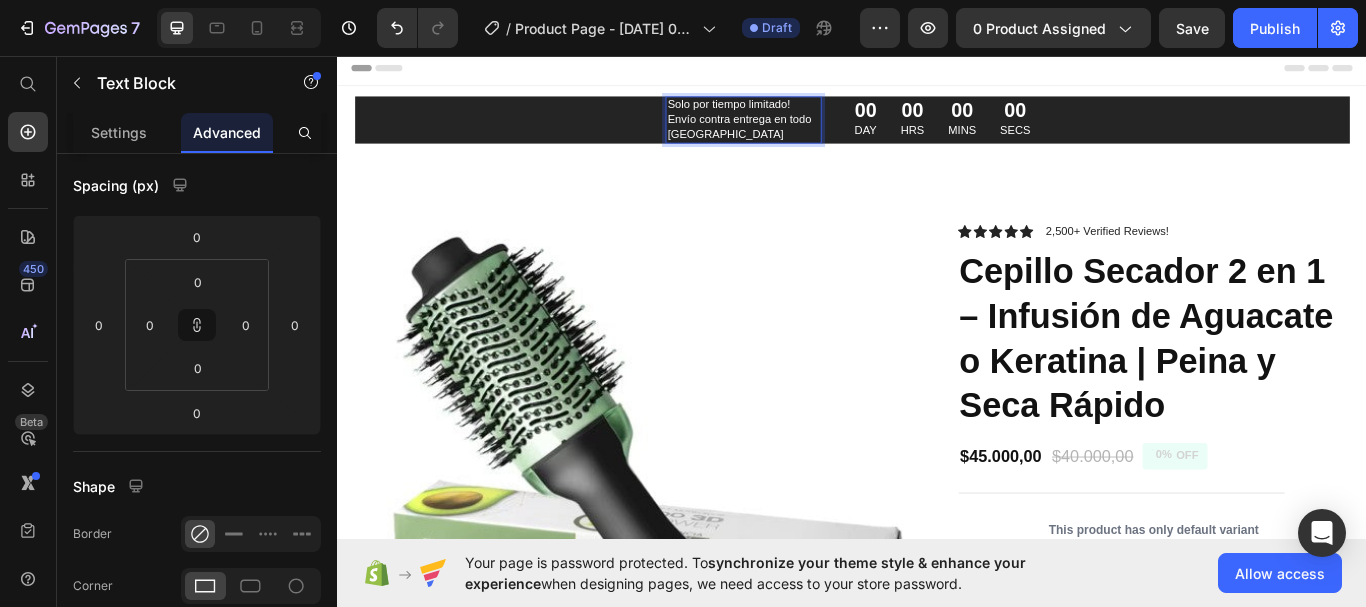 click on "Solo por tiempo limitado! Envío contra entrega en todo [GEOGRAPHIC_DATA]" at bounding box center [808, 131] 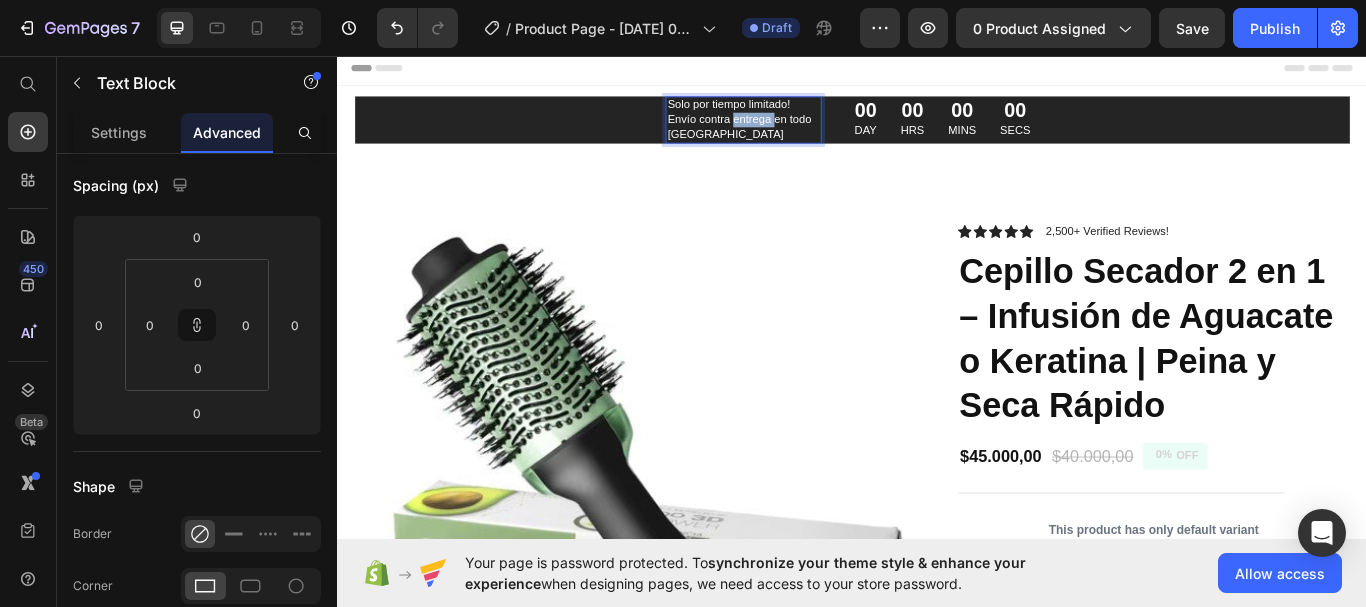 click on "Solo por tiempo limitado! Envío contra entrega en todo [GEOGRAPHIC_DATA]" at bounding box center [808, 131] 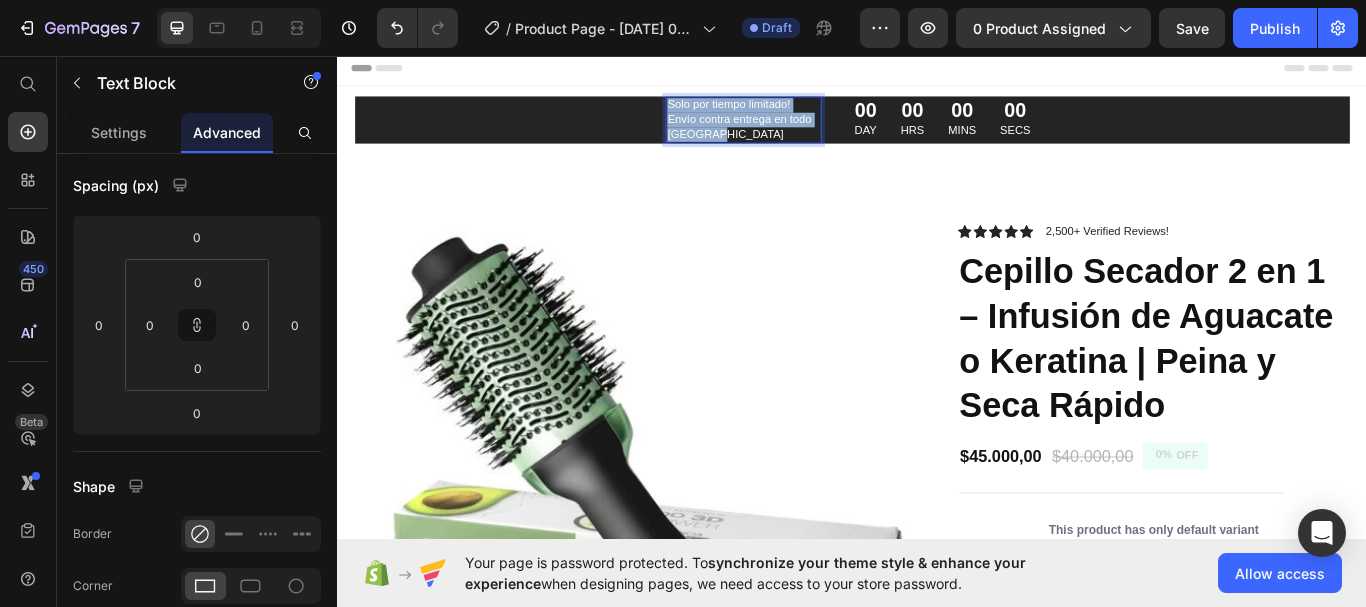 click on "Solo por tiempo limitado! Envío contra entrega en todo [GEOGRAPHIC_DATA]" at bounding box center [808, 131] 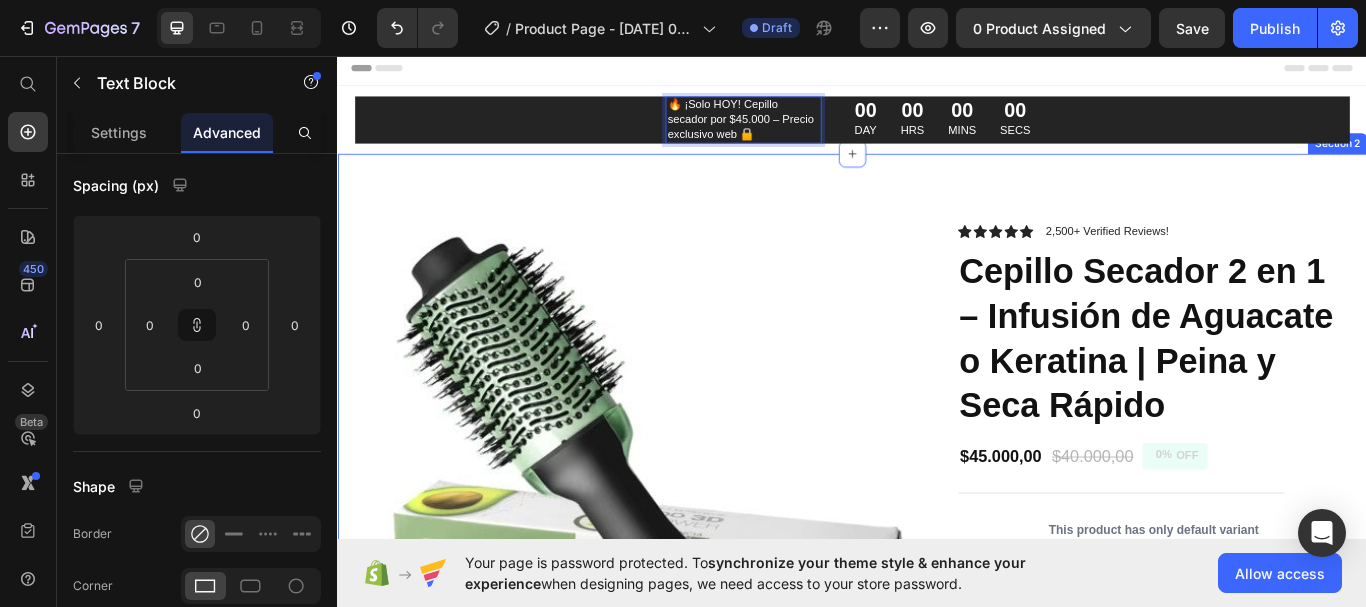 click on "Product Images
Icon
Icon
Icon
Icon
Icon Icon List 2,500+ Verified Reviews! Text Block Row Cepillo Secador 2 en 1 – Infusión de Aguacate o Keratina | Peina y Seca Rápido Product Title $45.000,00 Product Price $40.000,00 Product Price 0% OFF Discount Tag Row This product has only default variant Product Variants & Swatches 💚  ¡Transforma tu rutina capilar en minutos! Este poderoso  cepillo secador 2 en 1  con infusión de  aguacate o keratina  seca, peina y da forma [PERSON_NAME] al mismo tiempo, dejándolo suave, brillante y con un acabado profesional desde casa.
✅ Ideal para todo tipo [PERSON_NAME] ✅ Reduce el frizz y el volumen ✅ Cerdas mixtas con puntas redondeadas que protegen tu cuero cabelludo ✅ 3 niveles de temperatura y velocidades ✅ Diseño ergonómico y fácil de usar ✅ Garantía de 6 meses
✨  Aguacate:  Nutrición intensa y brillo natural ✨  Keratina:
haz tu pedido ahora . Show more 1" at bounding box center (937, 1244) 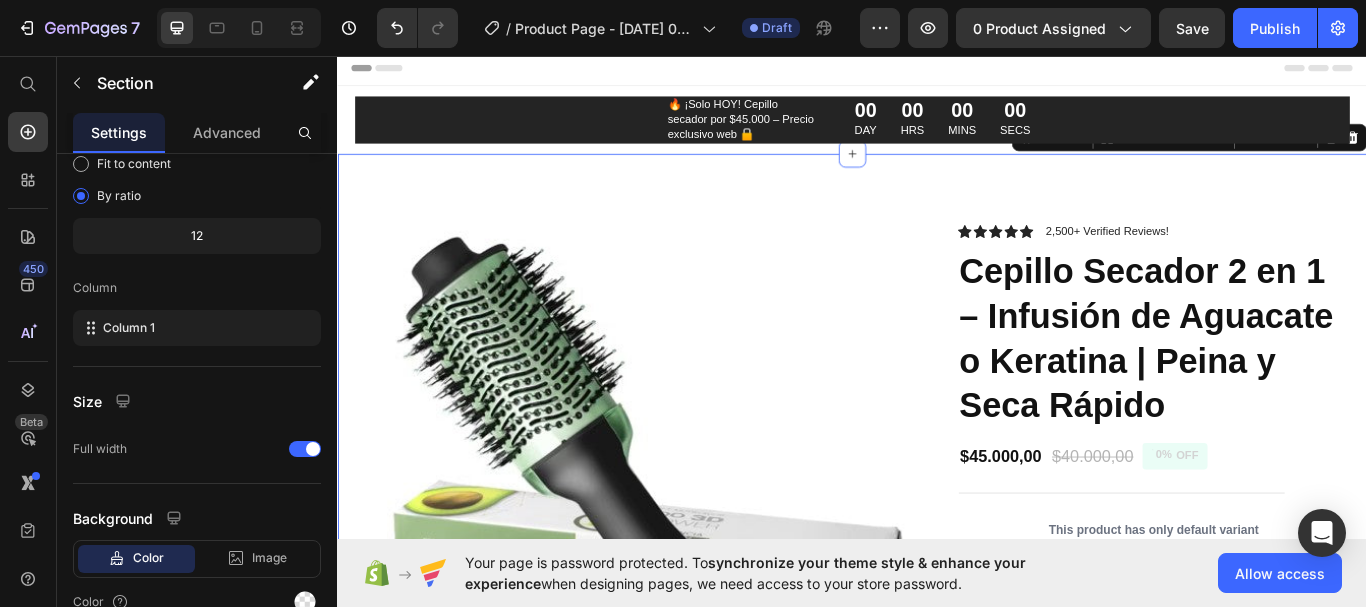 scroll, scrollTop: 0, scrollLeft: 0, axis: both 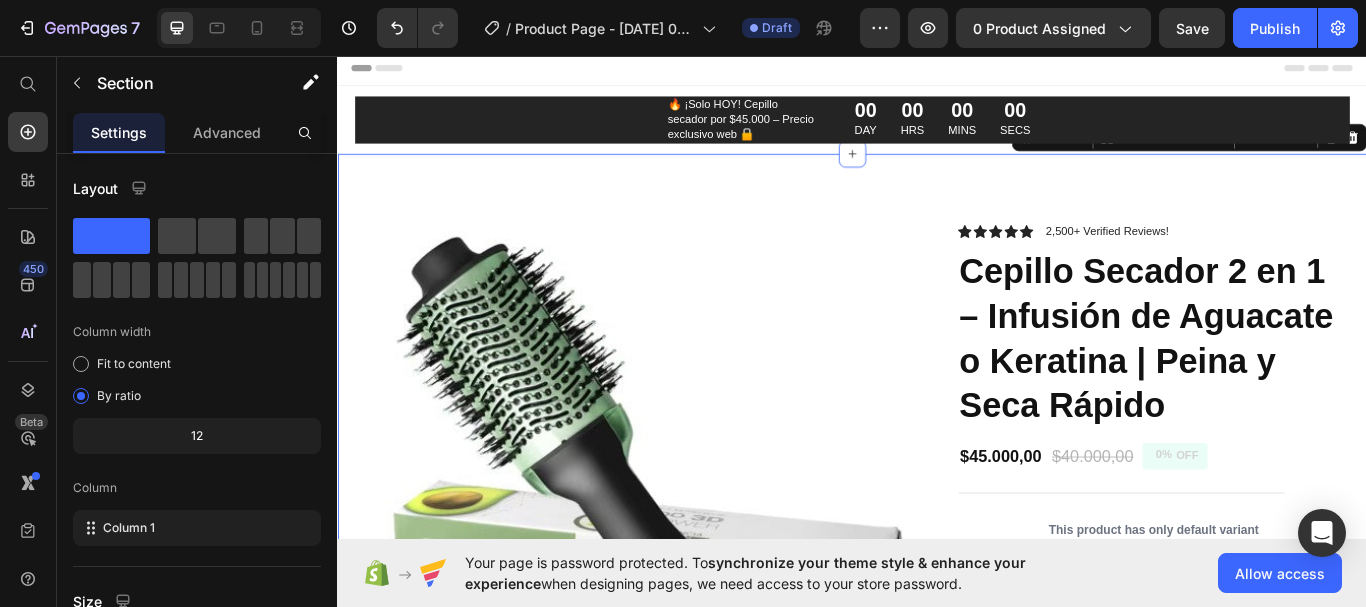 click on "Product Images
Icon
Icon
Icon
Icon
Icon Icon List 2,500+ Verified Reviews! Text Block Row Cepillo Secador 2 en 1 – Infusión de Aguacate o Keratina | Peina y Seca Rápido Product Title $45.000,00 Product Price $40.000,00 Product Price 0% OFF Discount Tag Row This product has only default variant Product Variants & Swatches 💚  ¡Transforma tu rutina capilar en minutos! Este poderoso  cepillo secador 2 en 1  con infusión de  aguacate o keratina  seca, peina y da forma [PERSON_NAME] al mismo tiempo, dejándolo suave, brillante y con un acabado profesional desde casa.
✅ Ideal para todo tipo [PERSON_NAME] ✅ Reduce el frizz y el volumen ✅ Cerdas mixtas con puntas redondeadas que protegen tu cuero cabelludo ✅ 3 niveles de temperatura y velocidades ✅ Diseño ergonómico y fácil de usar ✅ Garantía de 6 meses
✨  Aguacate:  Nutrición intensa y brillo natural ✨  Keratina:
haz tu pedido ahora . Show more 1" at bounding box center (937, 1244) 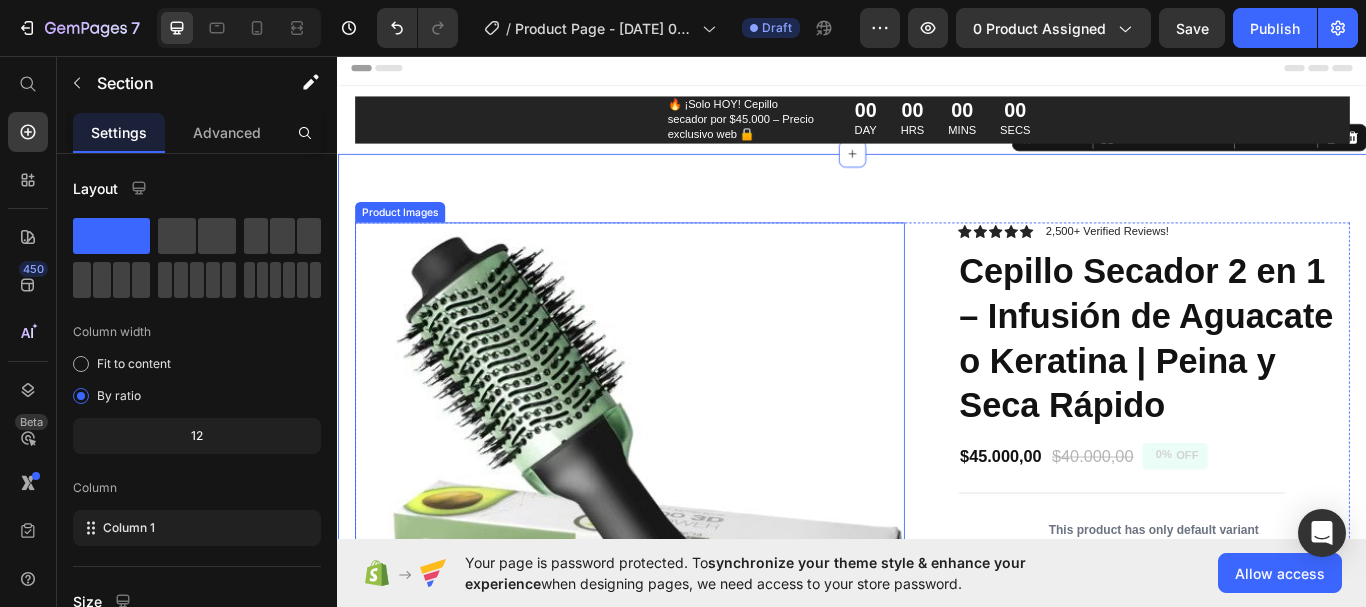 click at bounding box center (677, 571) 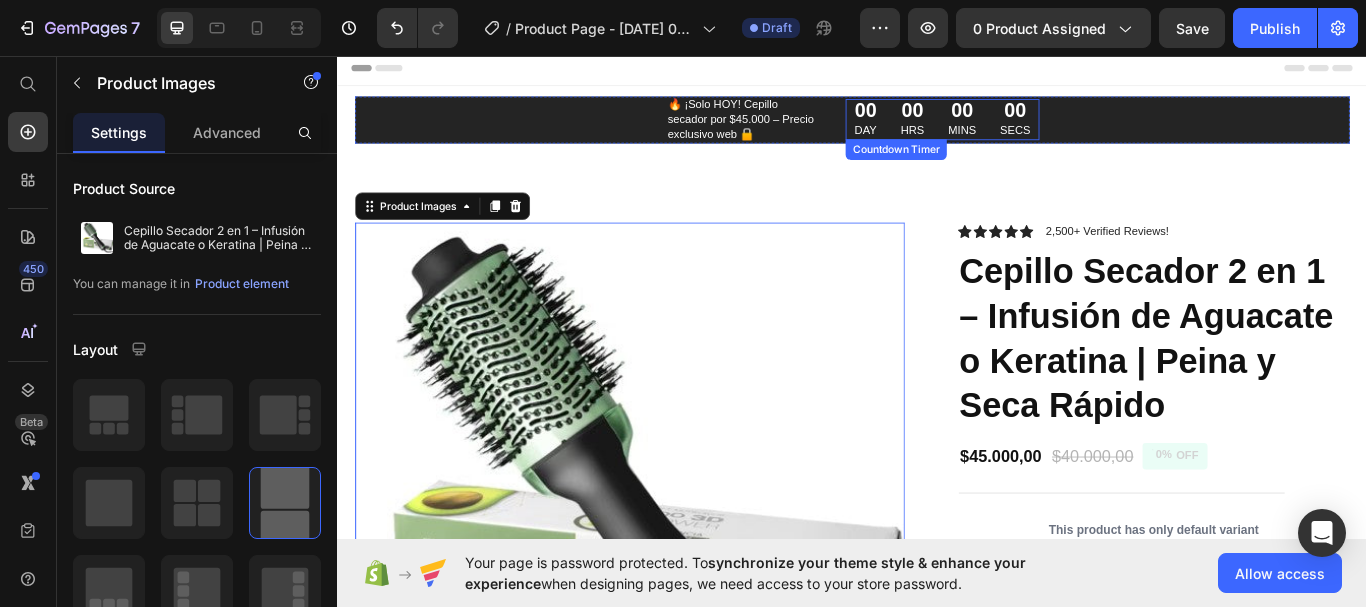 click on "00" at bounding box center (1126, 120) 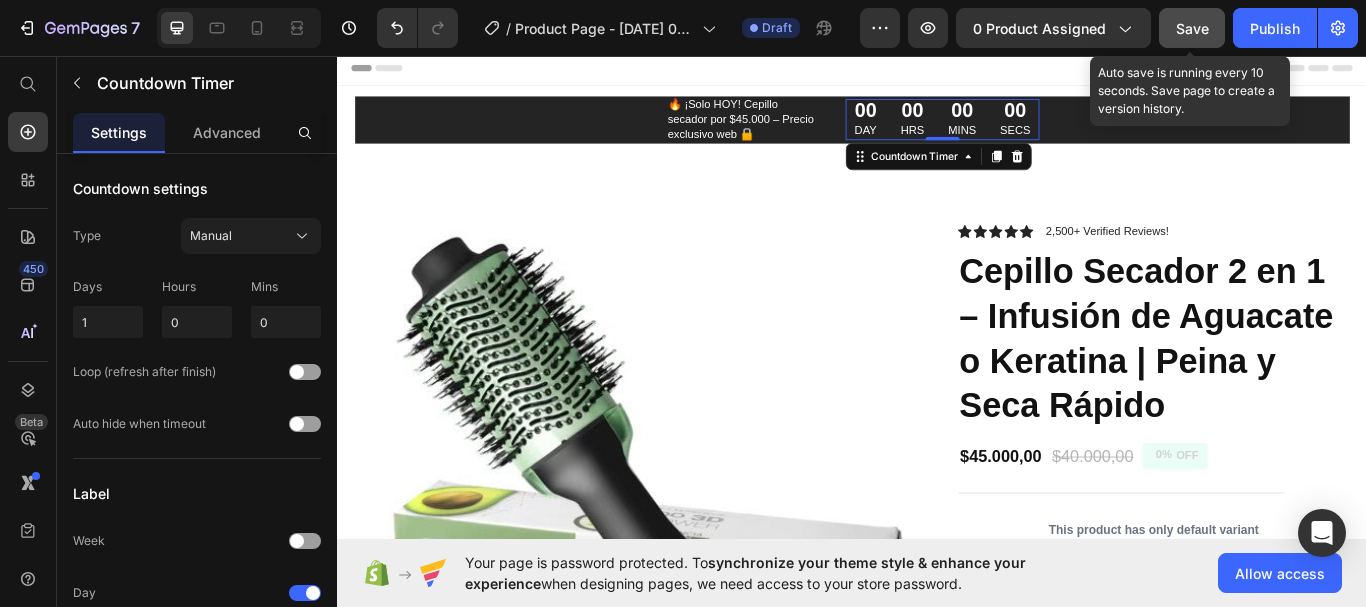 click on "Save" at bounding box center (1192, 28) 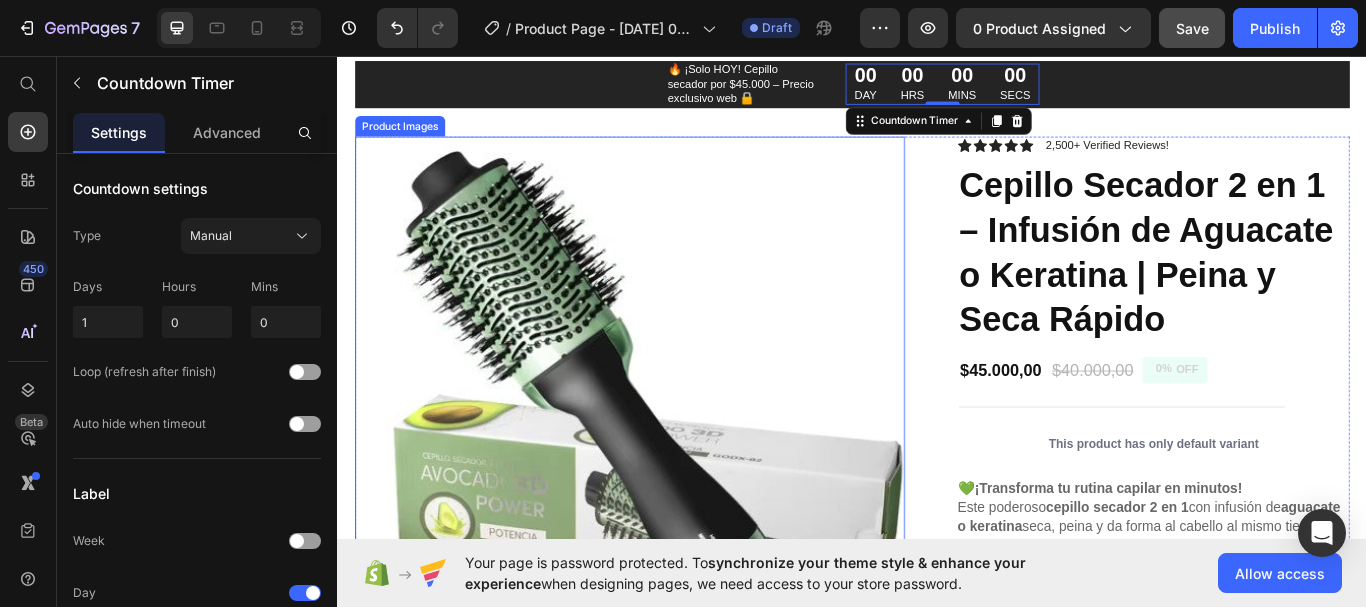 scroll, scrollTop: 0, scrollLeft: 0, axis: both 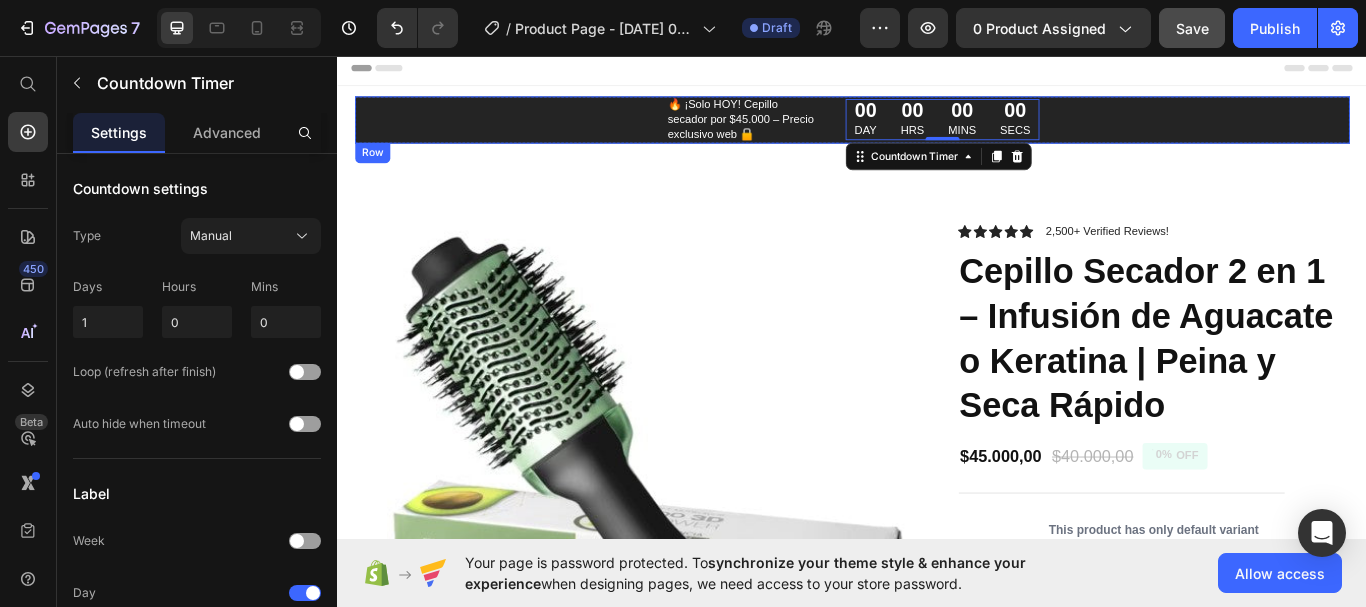 click on "🔥 ¡Solo HOY! Cepillo secador por $45.000 – Precio exclusivo web 🔒 Text Block 00 DAY 00 HRS 00 MINS 00 SECS Countdown Timer   0 Row" at bounding box center [937, 131] 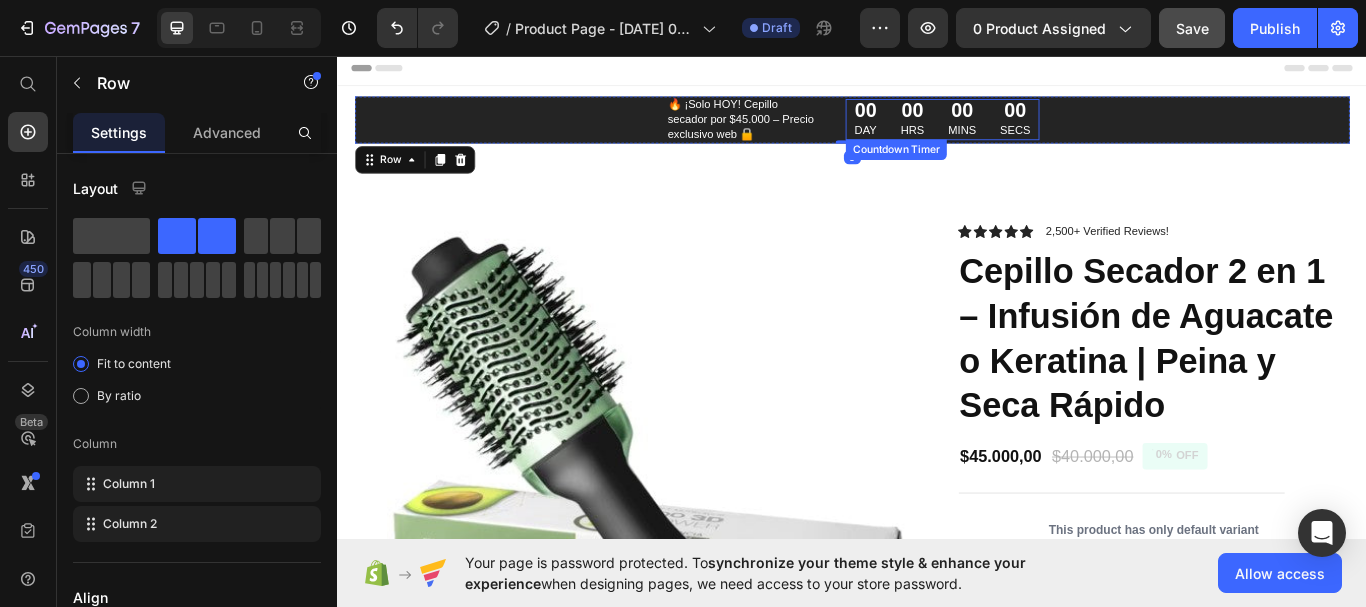 click on "MINS" at bounding box center [1065, 144] 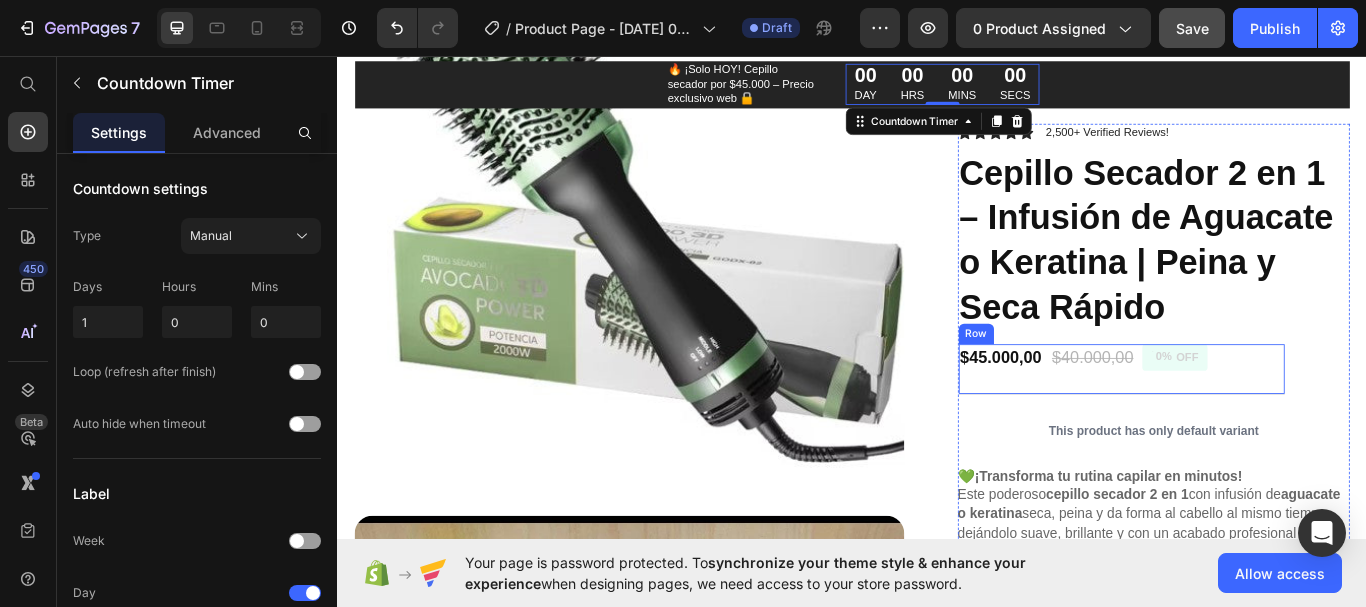 scroll, scrollTop: 200, scrollLeft: 0, axis: vertical 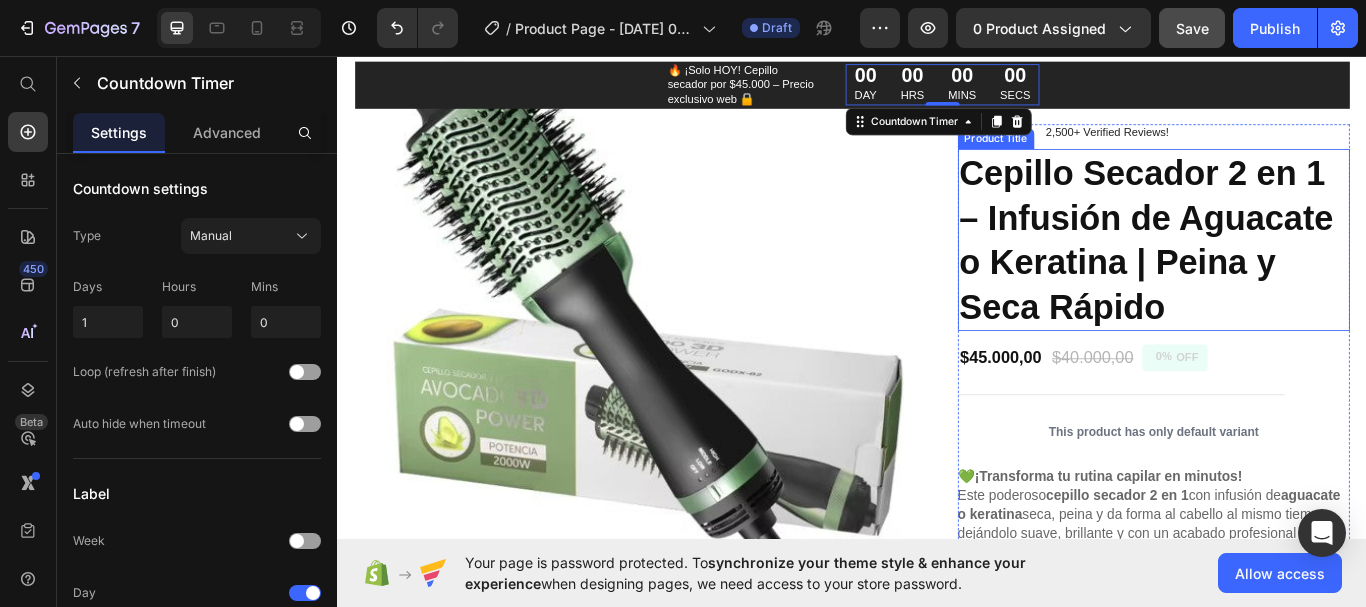 click on "Cepillo Secador 2 en 1 – Infusión de Aguacate o Keratina | Peina y Seca Rápido" at bounding box center [1289, 271] 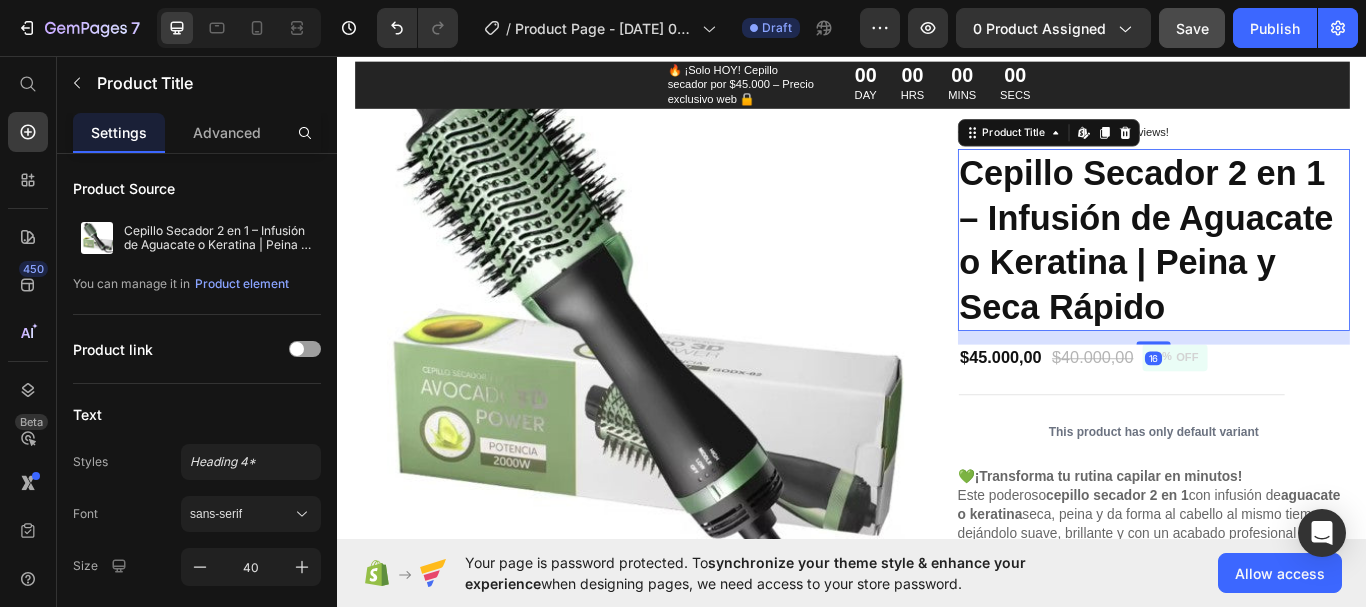 click on "Cepillo Secador 2 en 1 – Infusión de Aguacate o Keratina | Peina y Seca Rápido" at bounding box center [1289, 271] 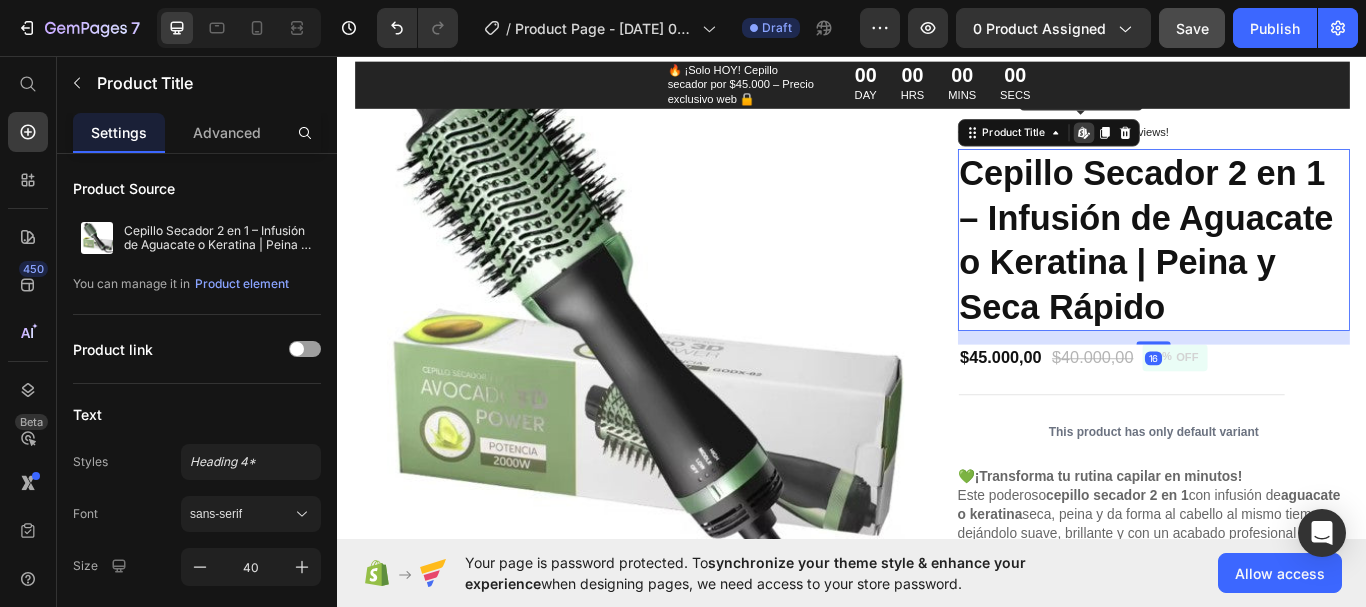 click on "Cepillo Secador 2 en 1 – Infusión de Aguacate o Keratina | Peina y Seca Rápido" at bounding box center (1289, 271) 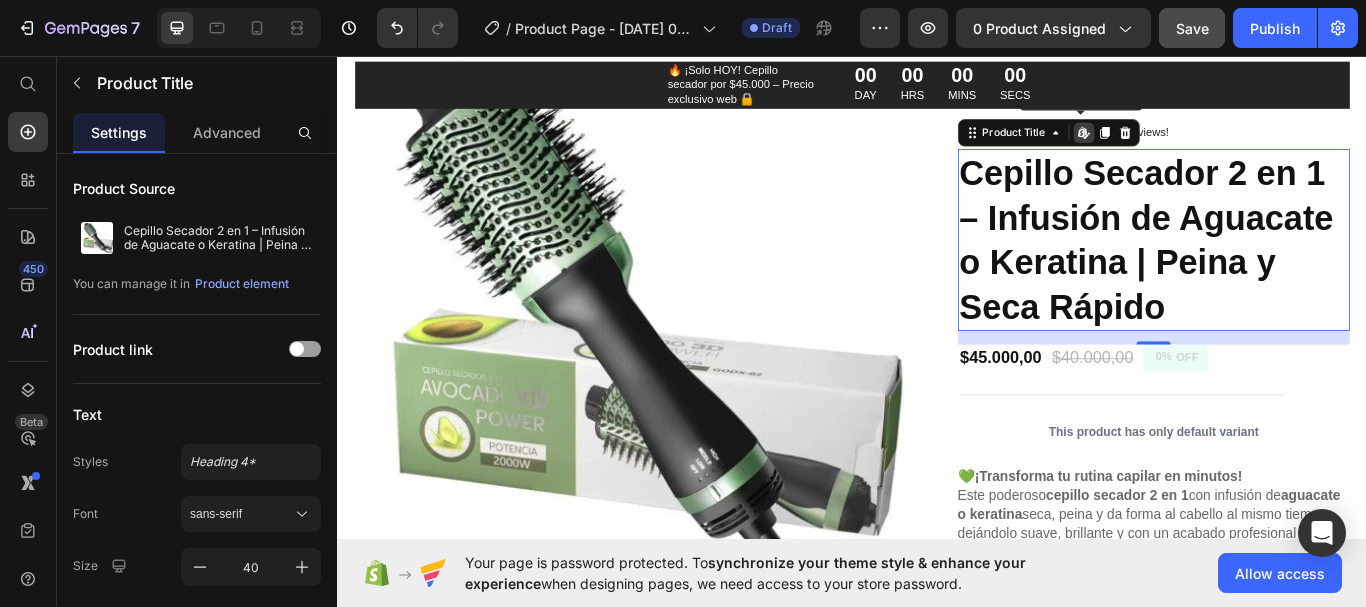 click on "Cepillo Secador 2 en 1 – Infusión de Aguacate o Keratina | Peina y Seca Rápido" at bounding box center (1289, 271) 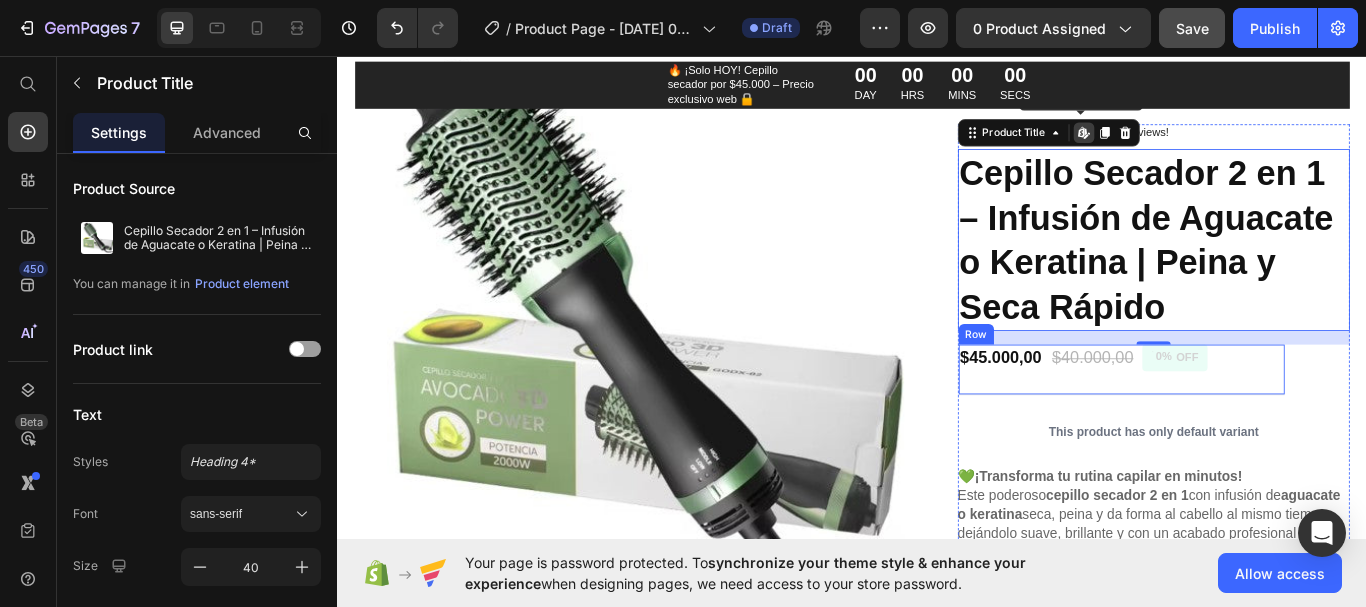 click on "$40.000,00" at bounding box center (1217, 410) 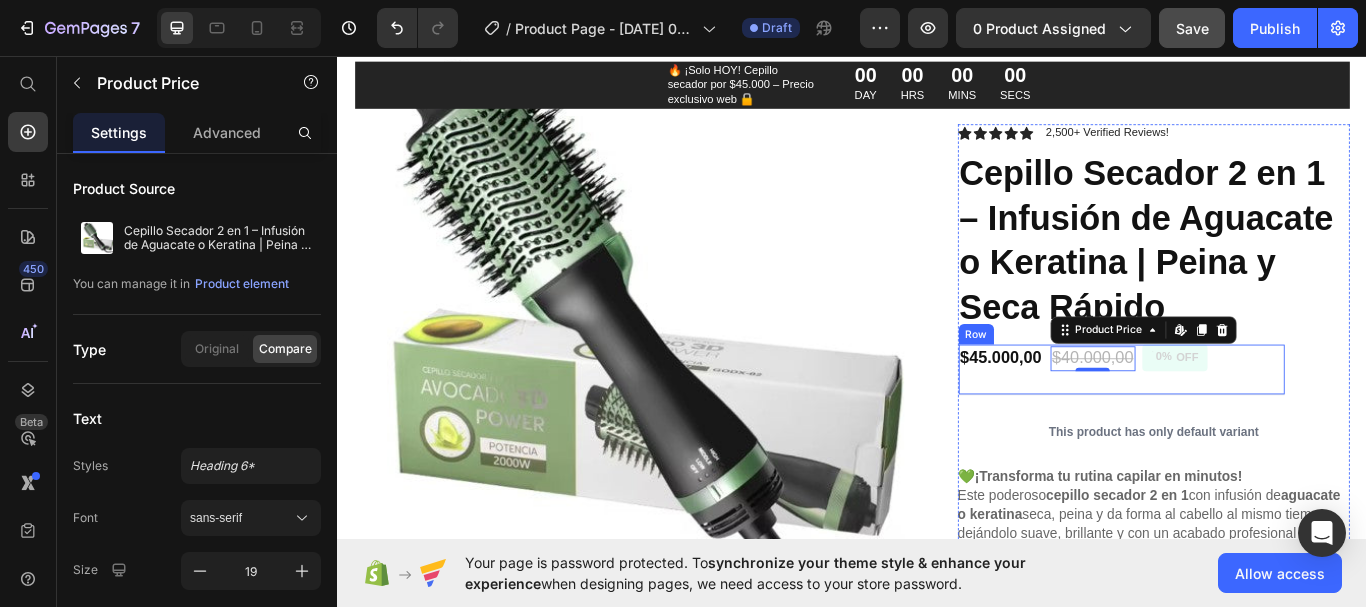 click on "$45.000,00 Product Price" at bounding box center (1110, 410) 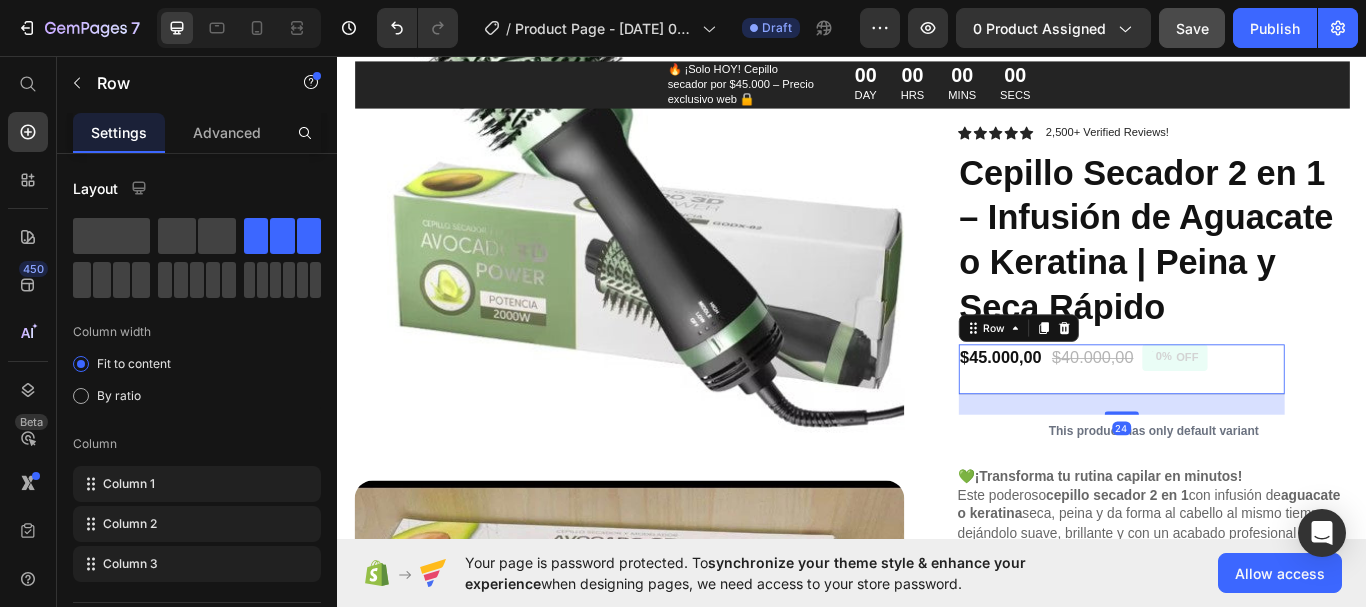 scroll, scrollTop: 400, scrollLeft: 0, axis: vertical 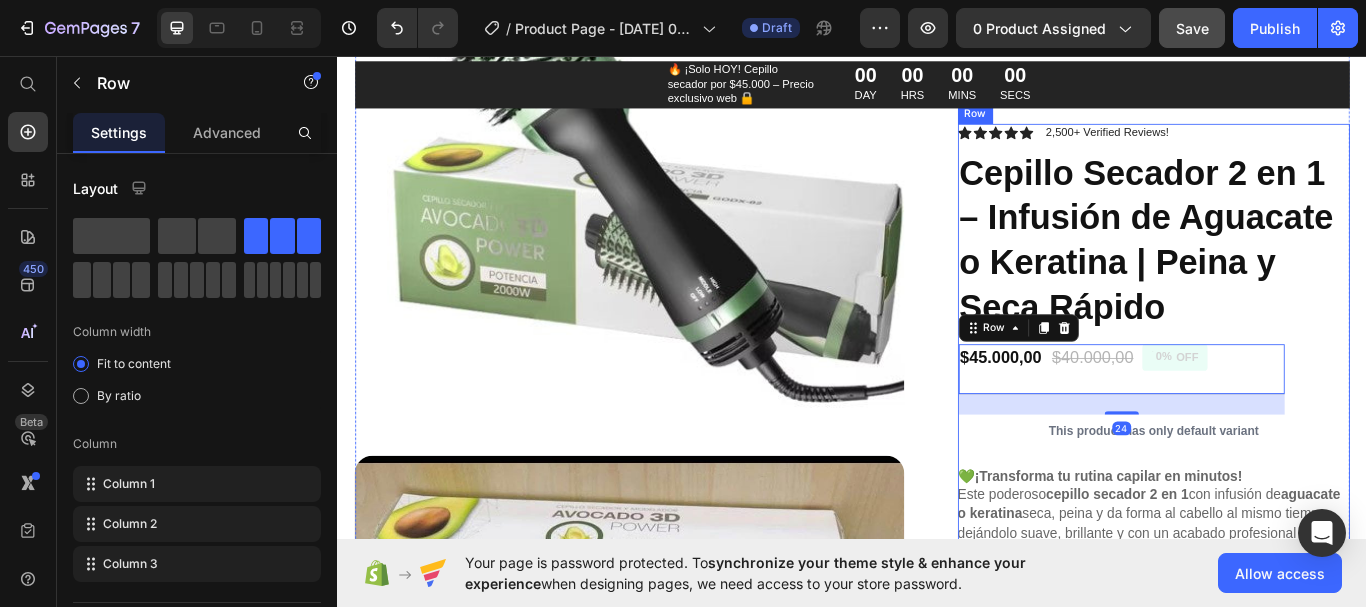 click on "This product has only default variant" at bounding box center [1289, 494] 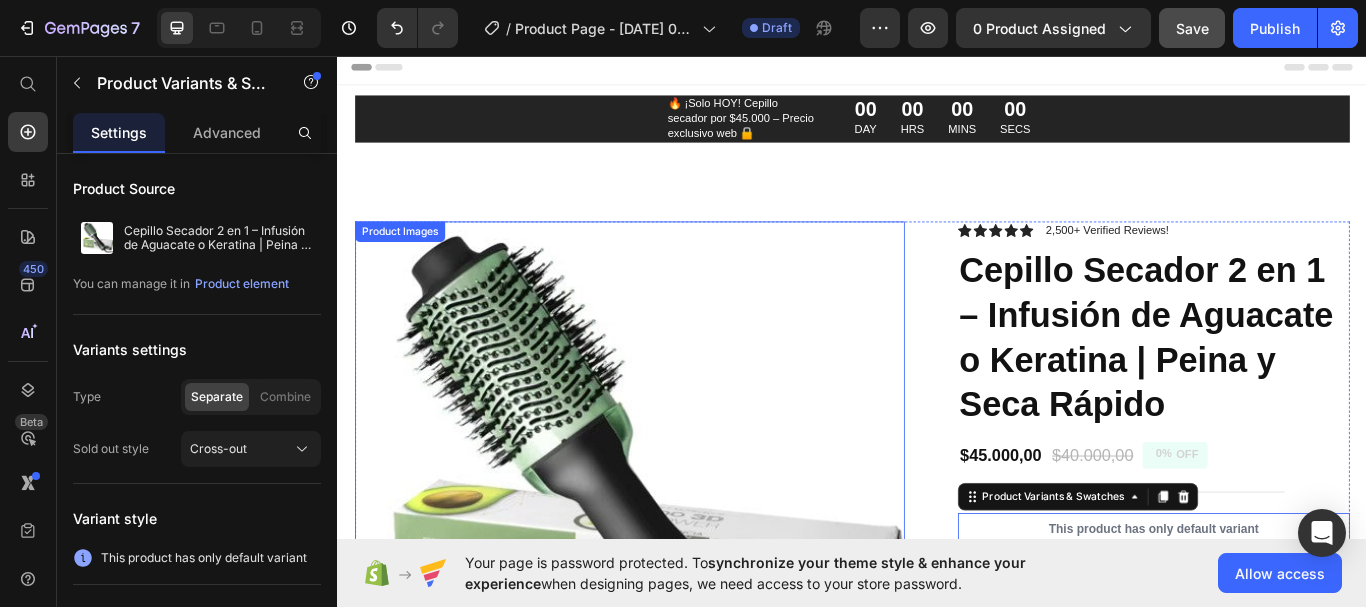 scroll, scrollTop: 0, scrollLeft: 0, axis: both 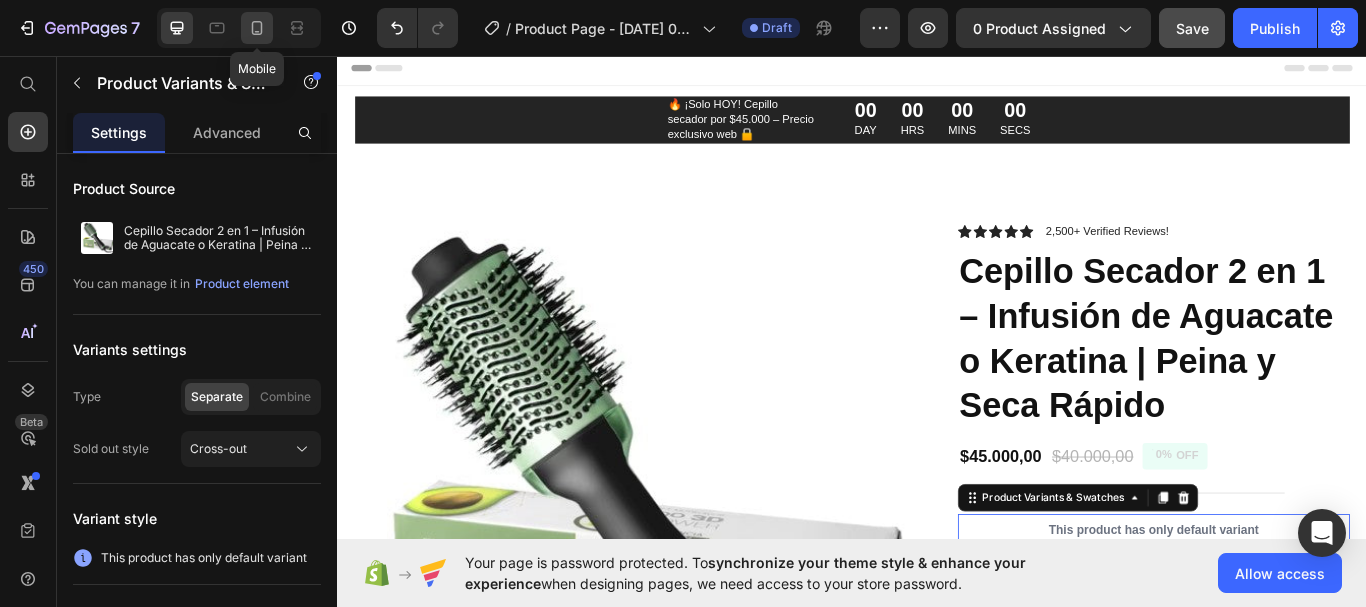 click 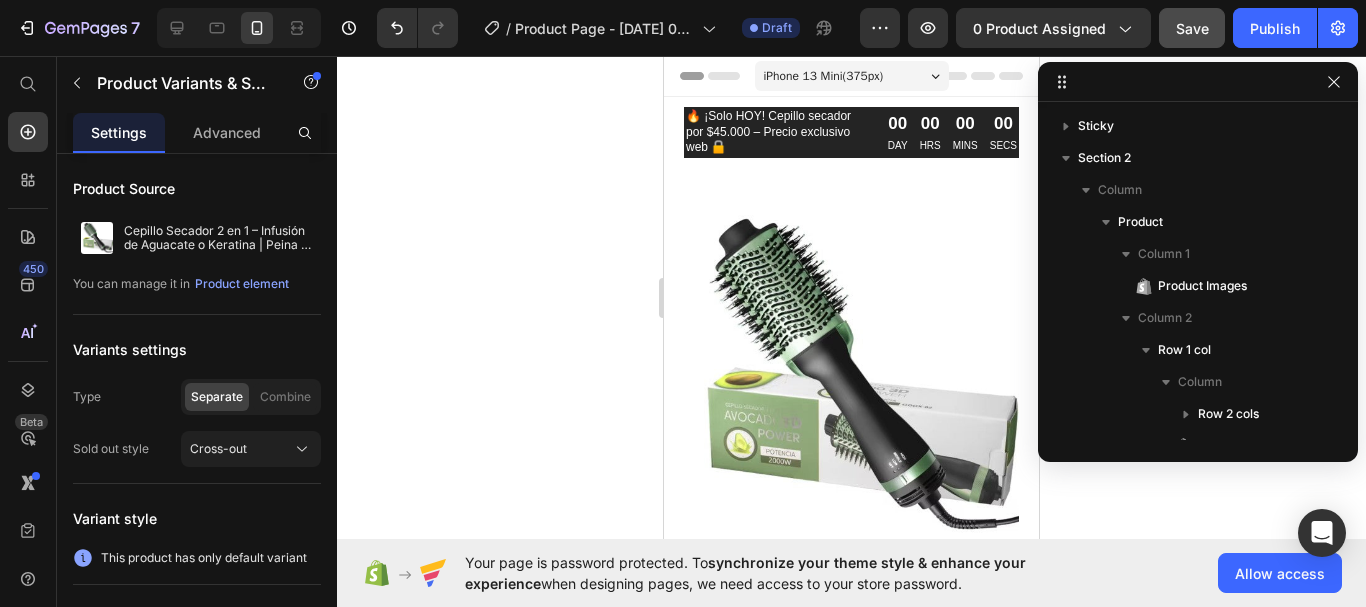 scroll, scrollTop: 251, scrollLeft: 0, axis: vertical 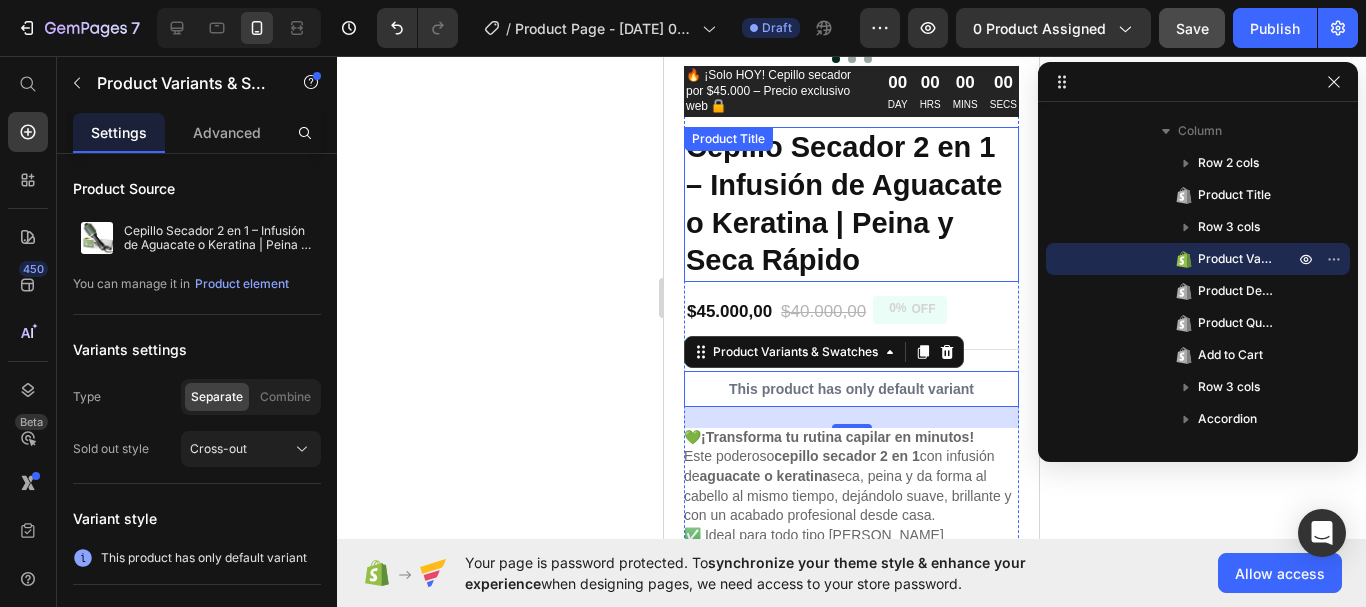 click on "Cepillo Secador 2 en 1 – Infusión de Aguacate o Keratina | Peina y Seca Rápido" at bounding box center [851, 204] 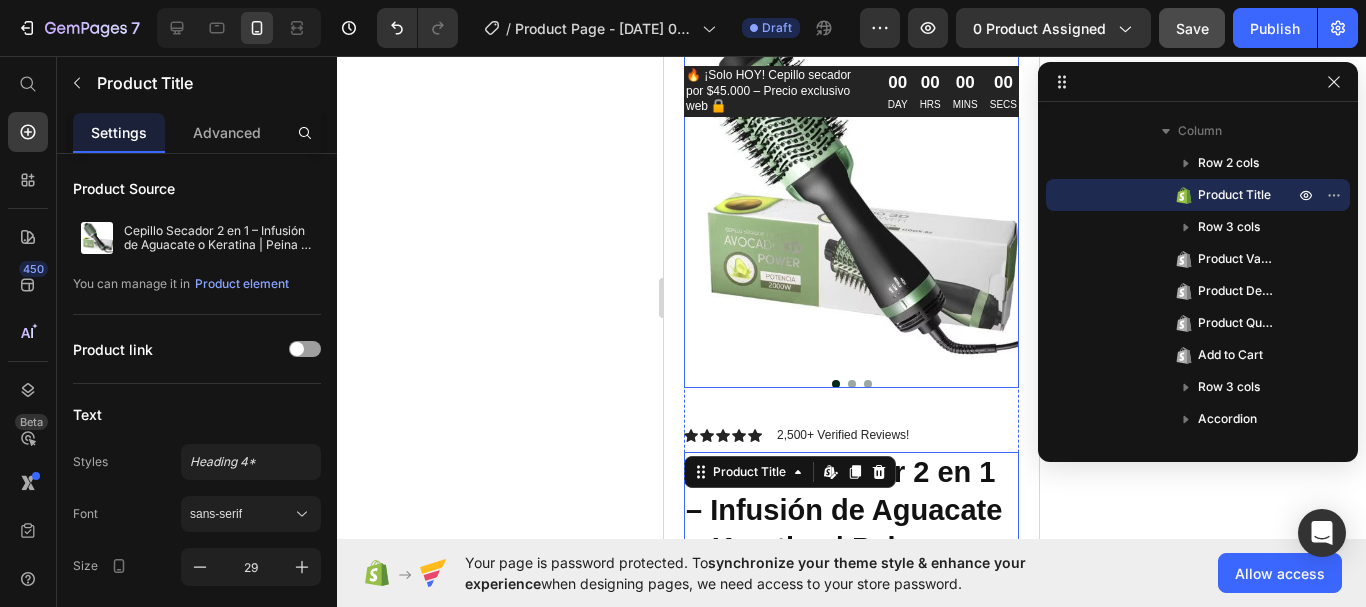 scroll, scrollTop: 300, scrollLeft: 0, axis: vertical 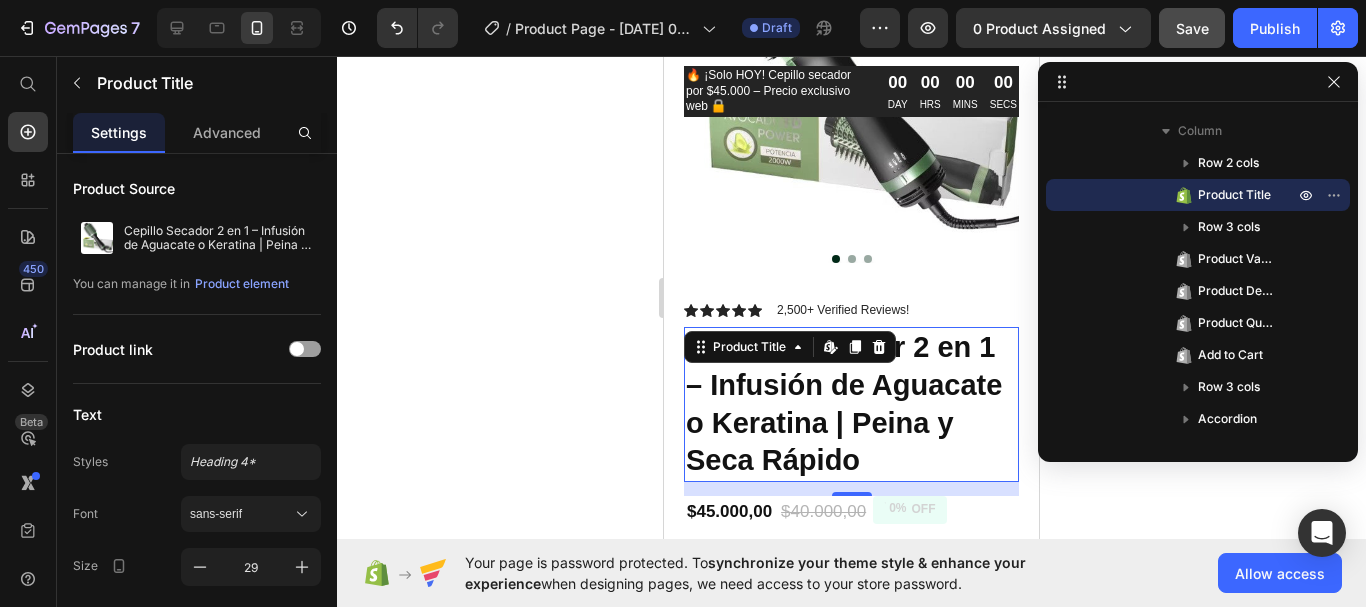 click on "Cepillo Secador 2 en 1 – Infusión de Aguacate o Keratina | Peina y Seca Rápido" at bounding box center (851, 404) 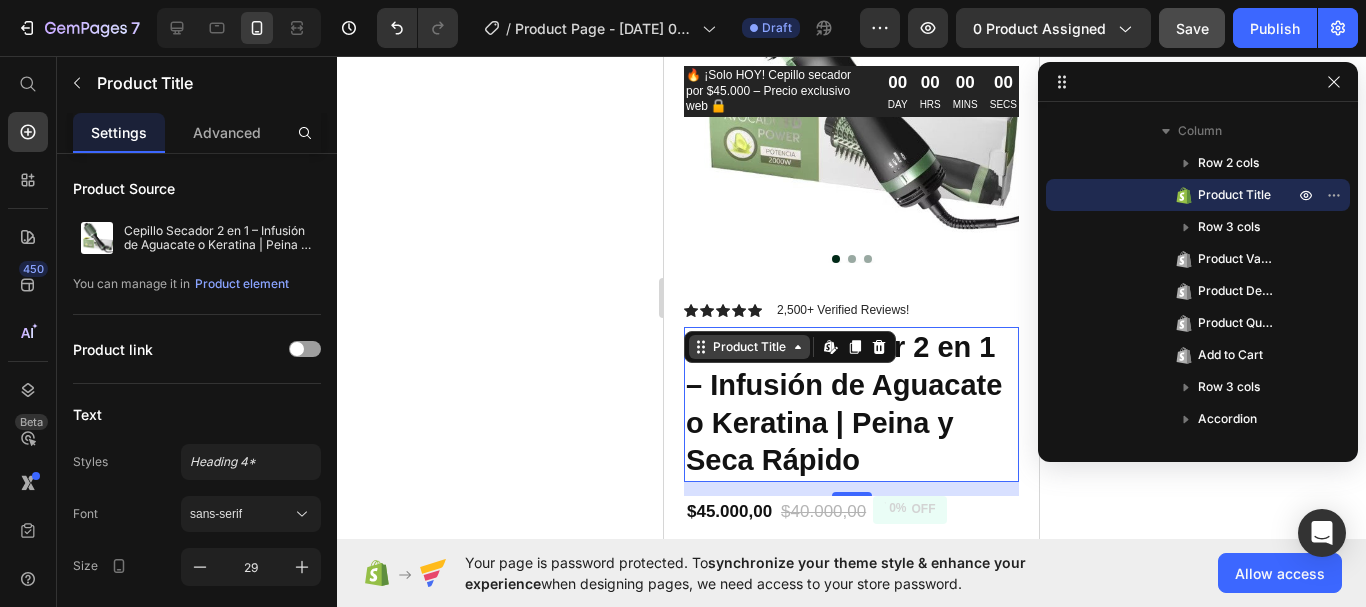 click on "Product Title" at bounding box center [749, 347] 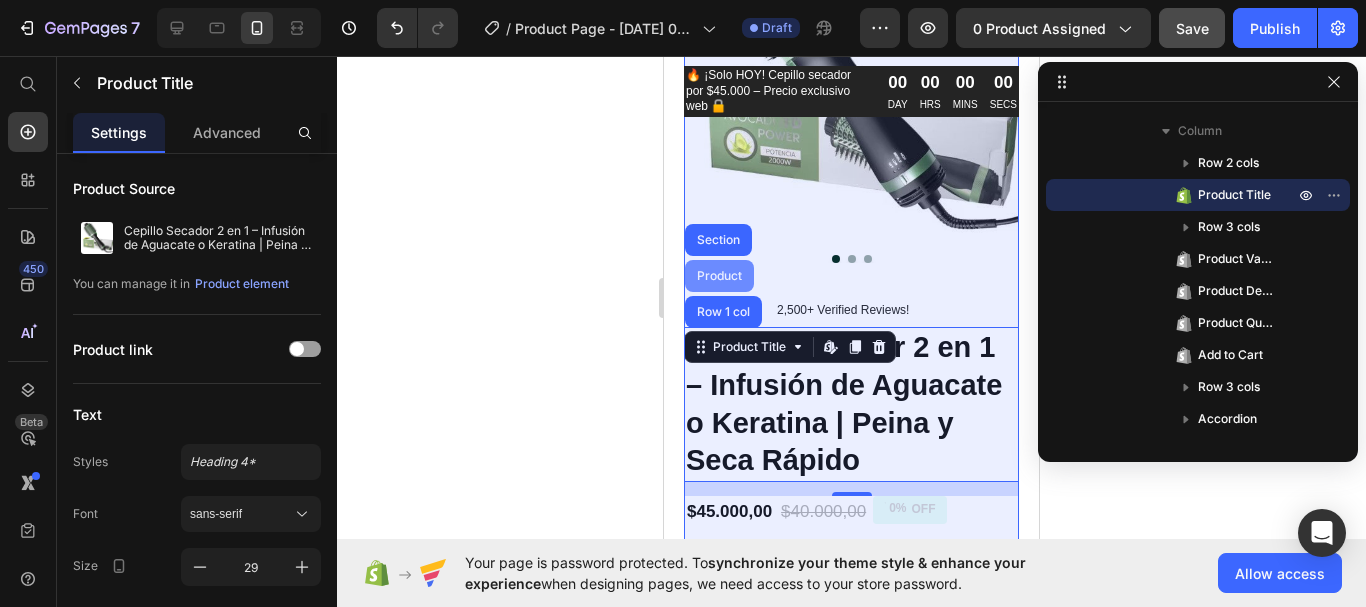 click on "Product" at bounding box center (719, 276) 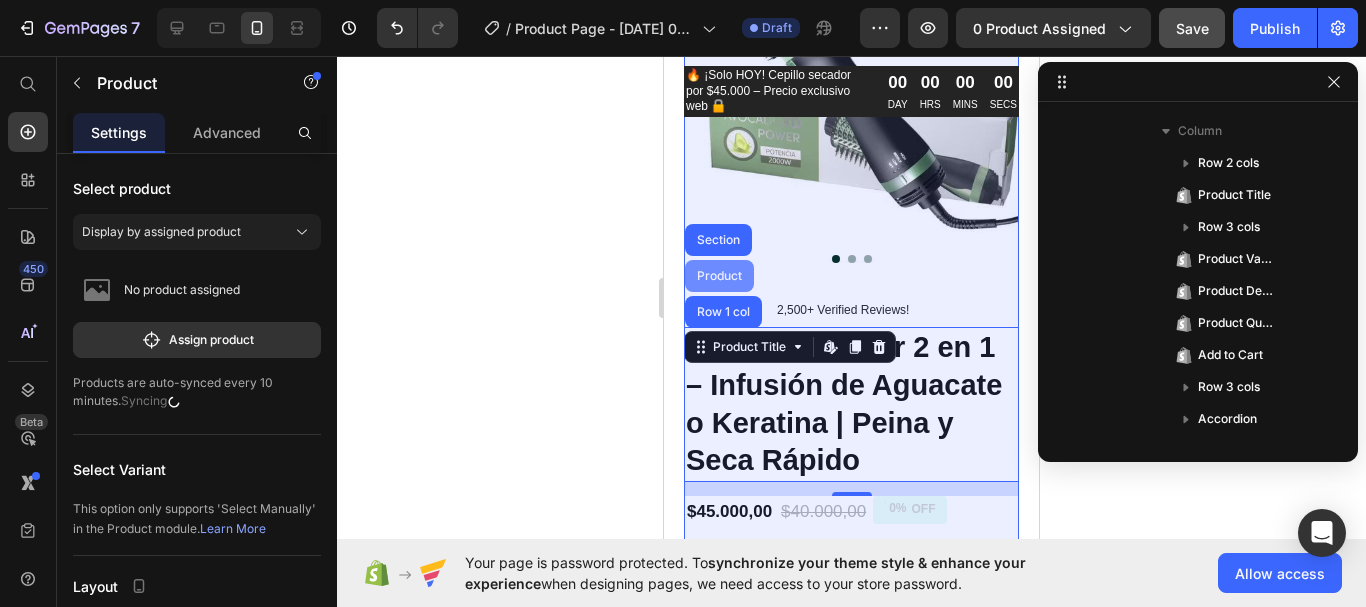 scroll, scrollTop: 0, scrollLeft: 0, axis: both 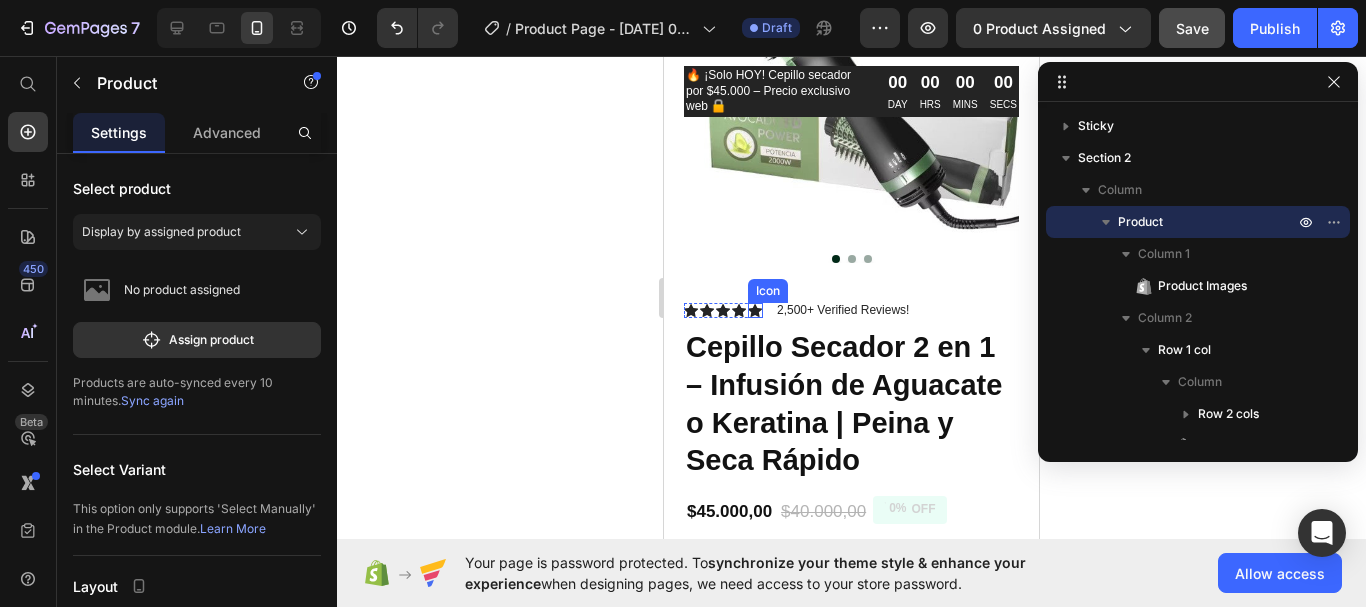 click 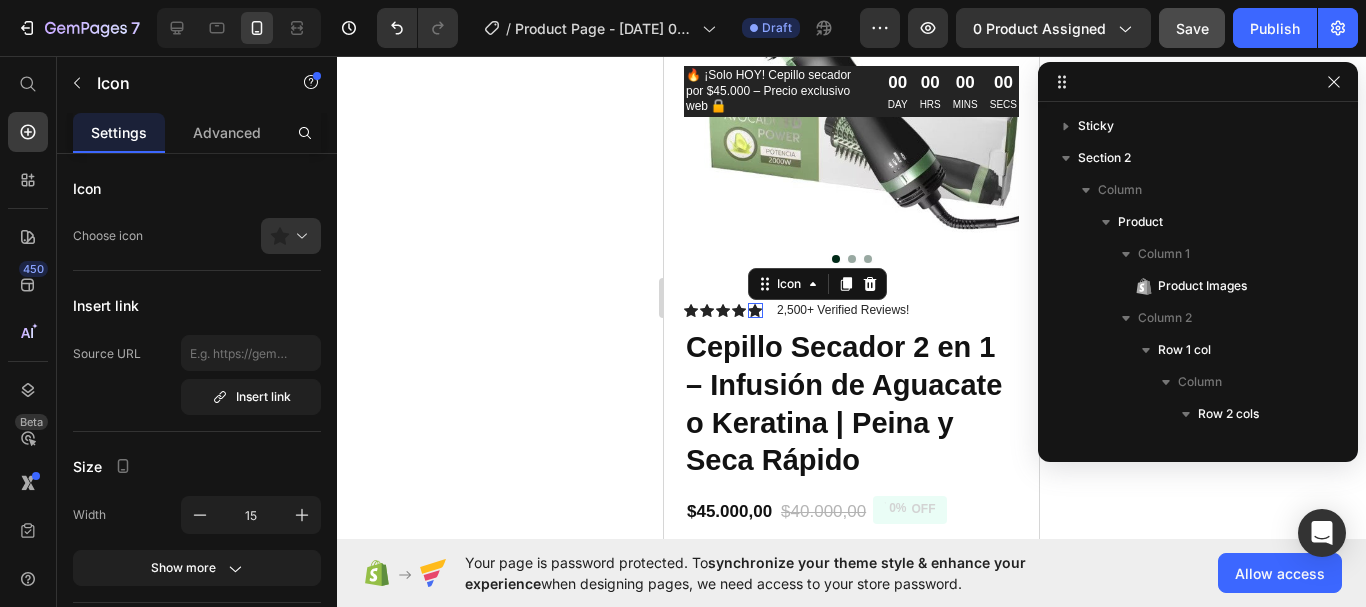 scroll, scrollTop: 539, scrollLeft: 0, axis: vertical 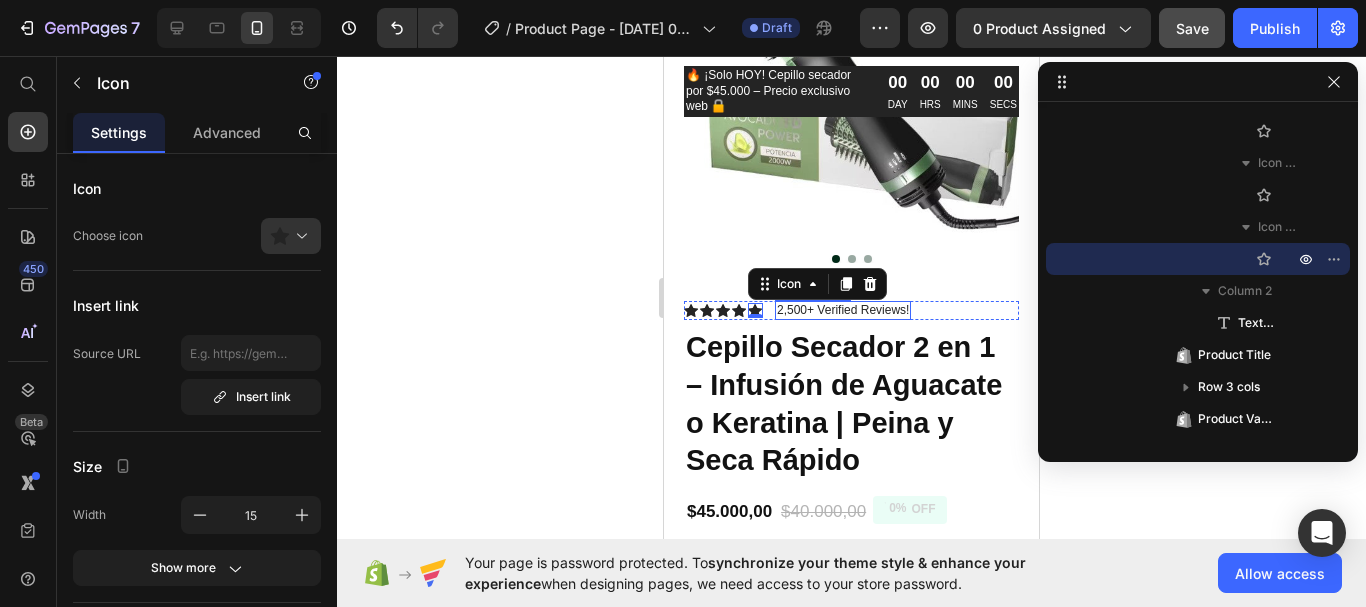 click on "2,500+ Verified Reviews!" at bounding box center (843, 311) 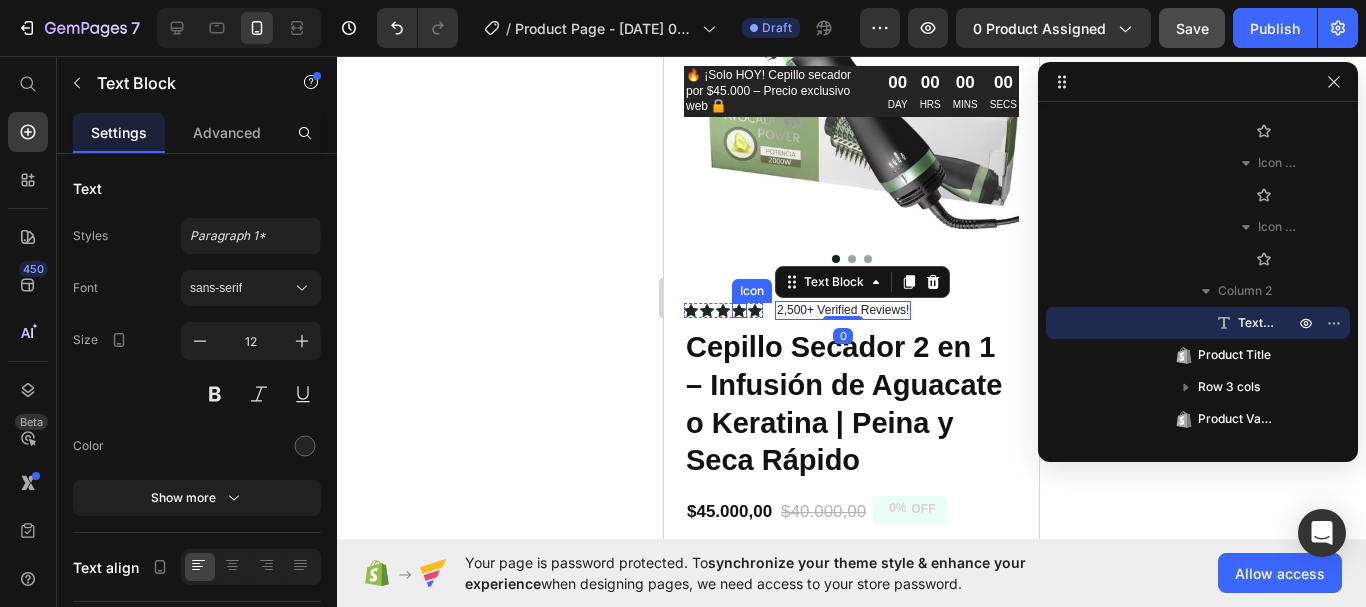 click 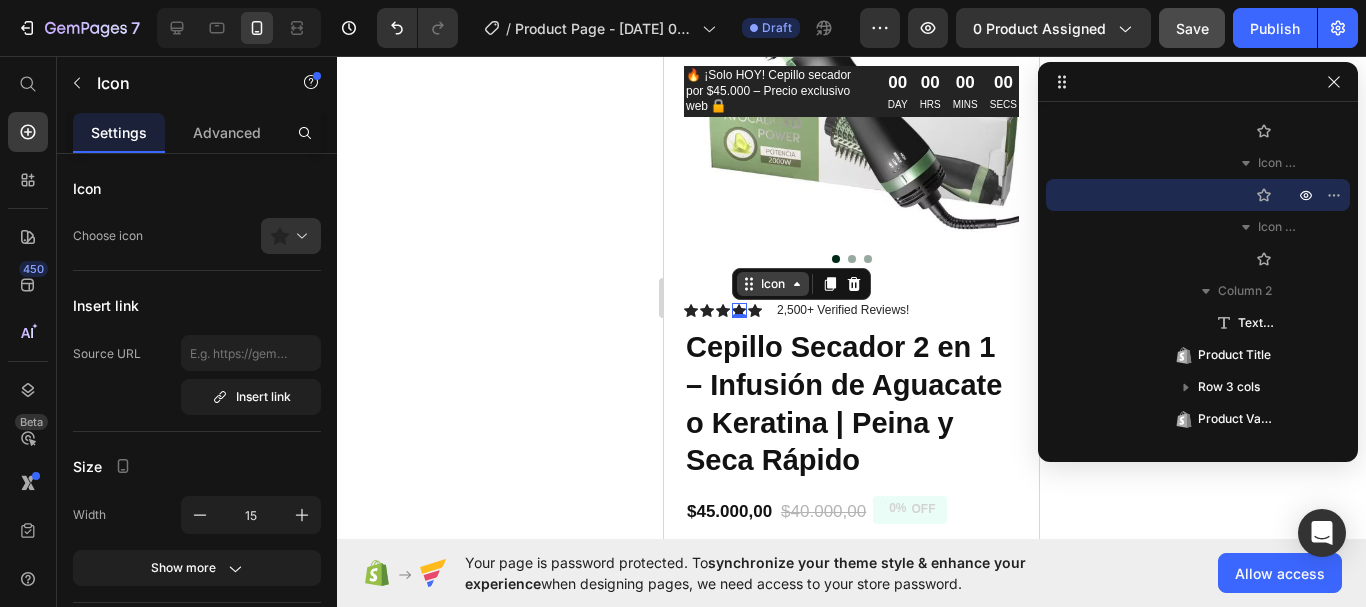 click 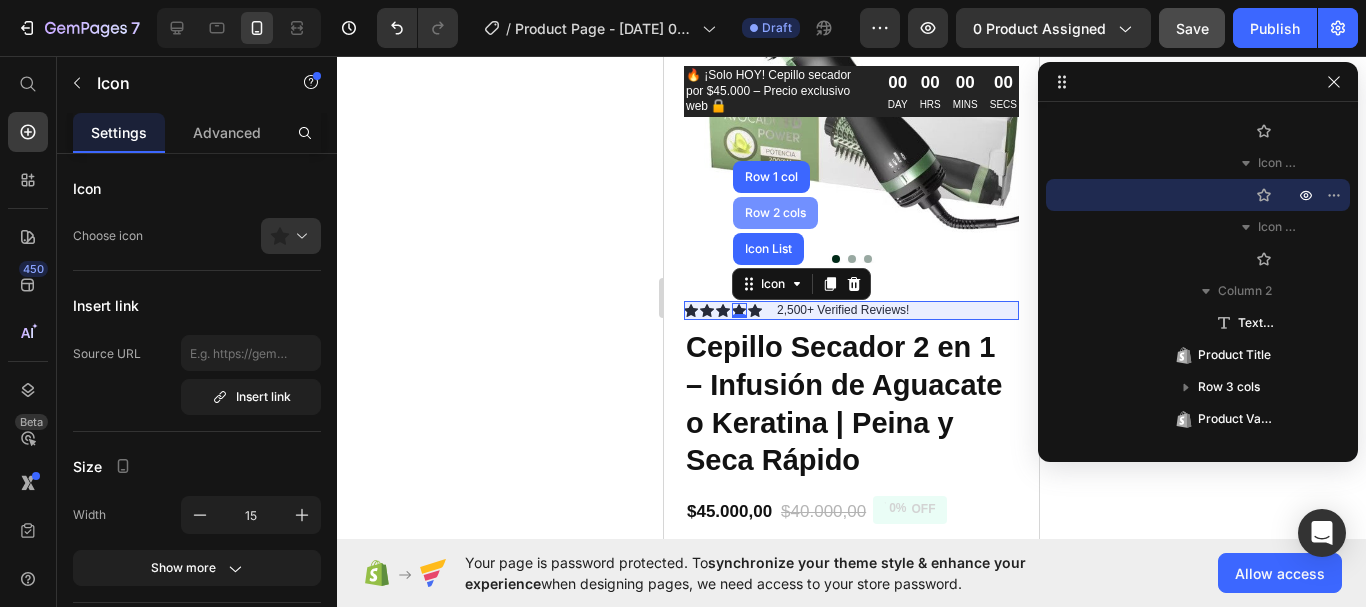 click on "Row 2 cols" at bounding box center (775, 213) 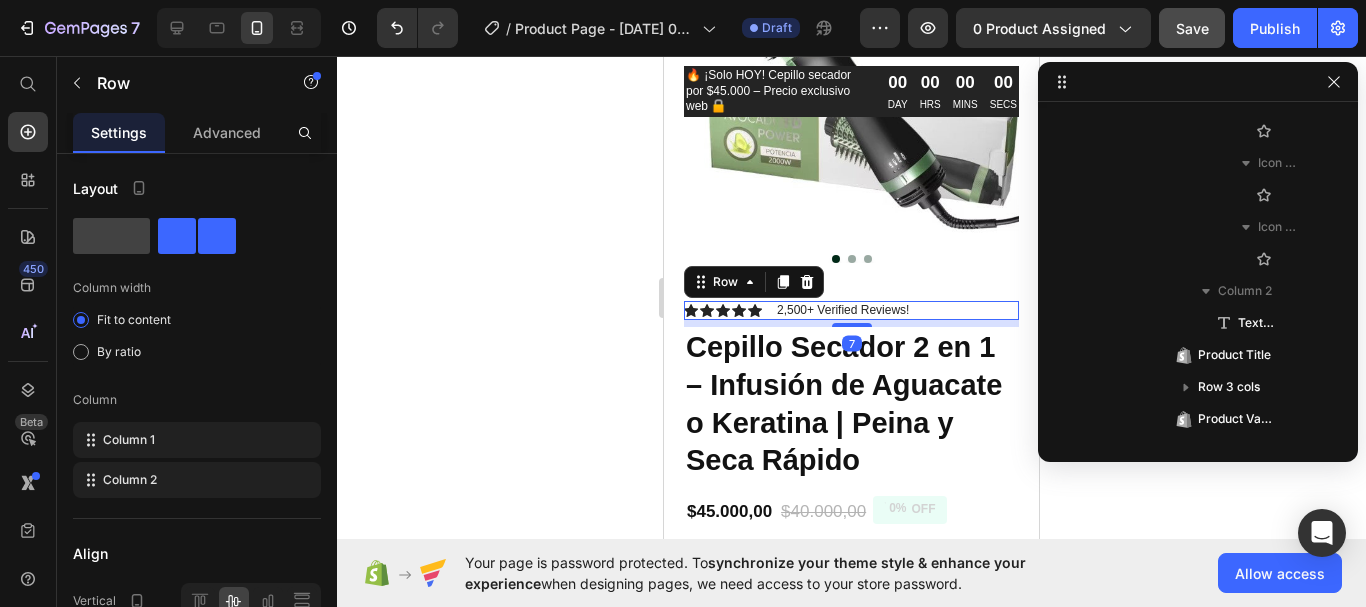 scroll, scrollTop: 155, scrollLeft: 0, axis: vertical 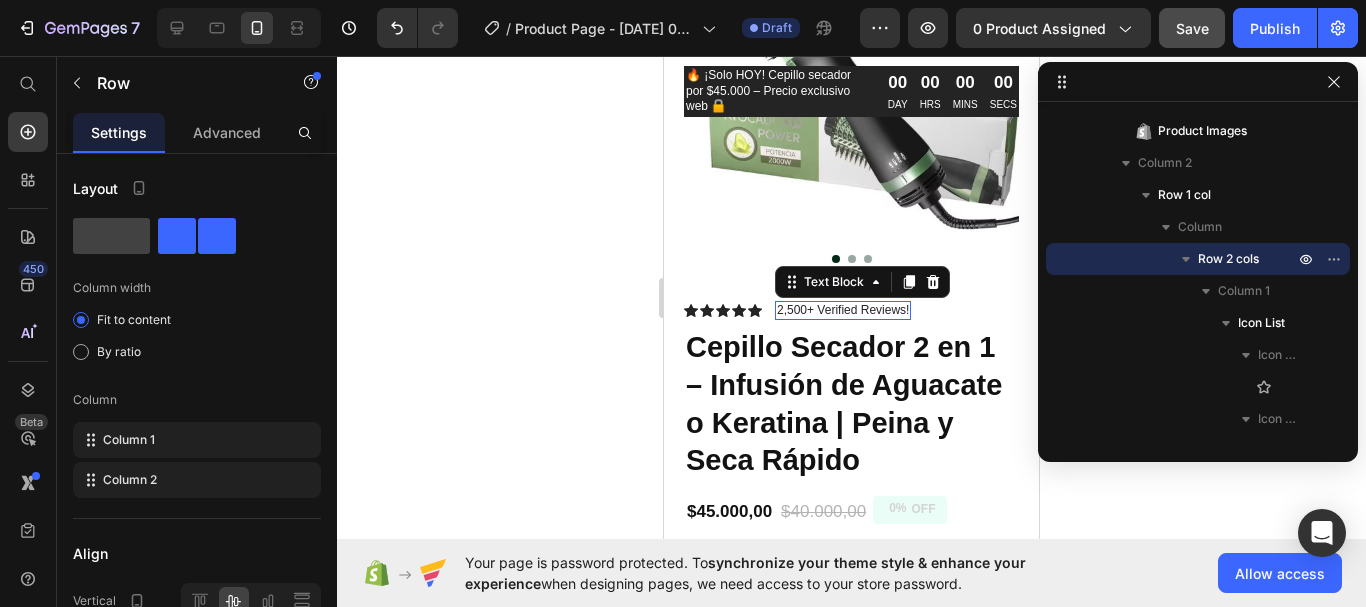 click on "2,500+ Verified Reviews!" at bounding box center (843, 311) 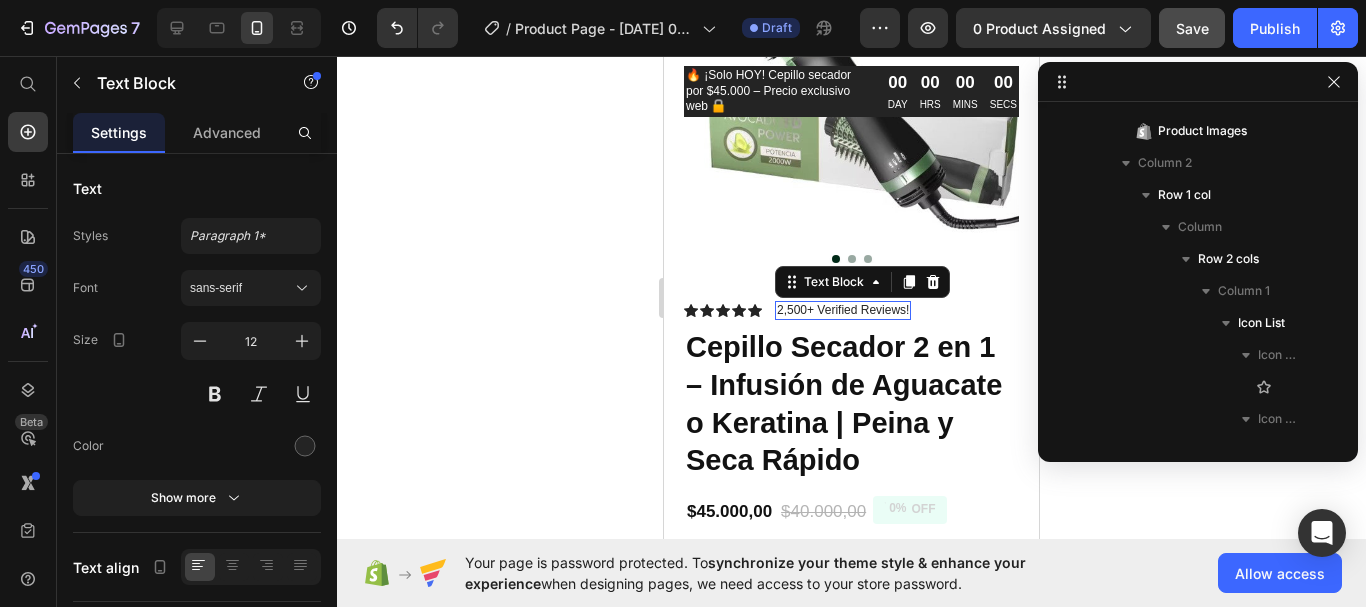 scroll, scrollTop: 603, scrollLeft: 0, axis: vertical 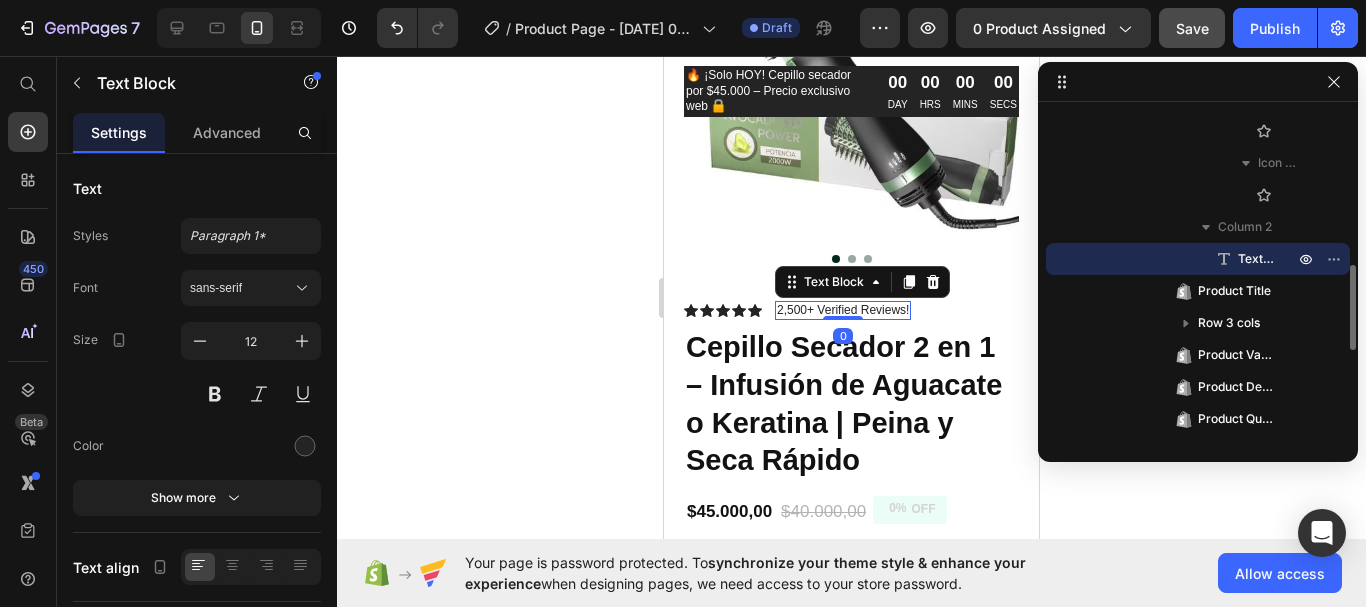 click on "2,500+ Verified Reviews!" at bounding box center (843, 311) 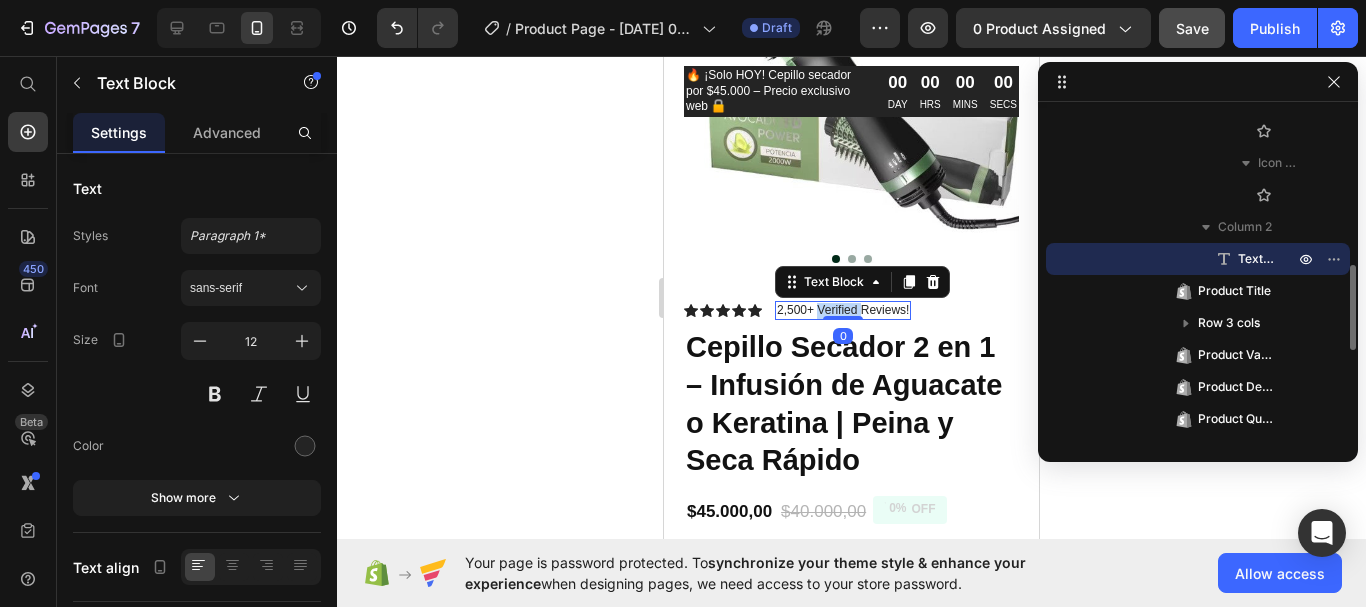 click on "2,500+ Verified Reviews!" at bounding box center (843, 311) 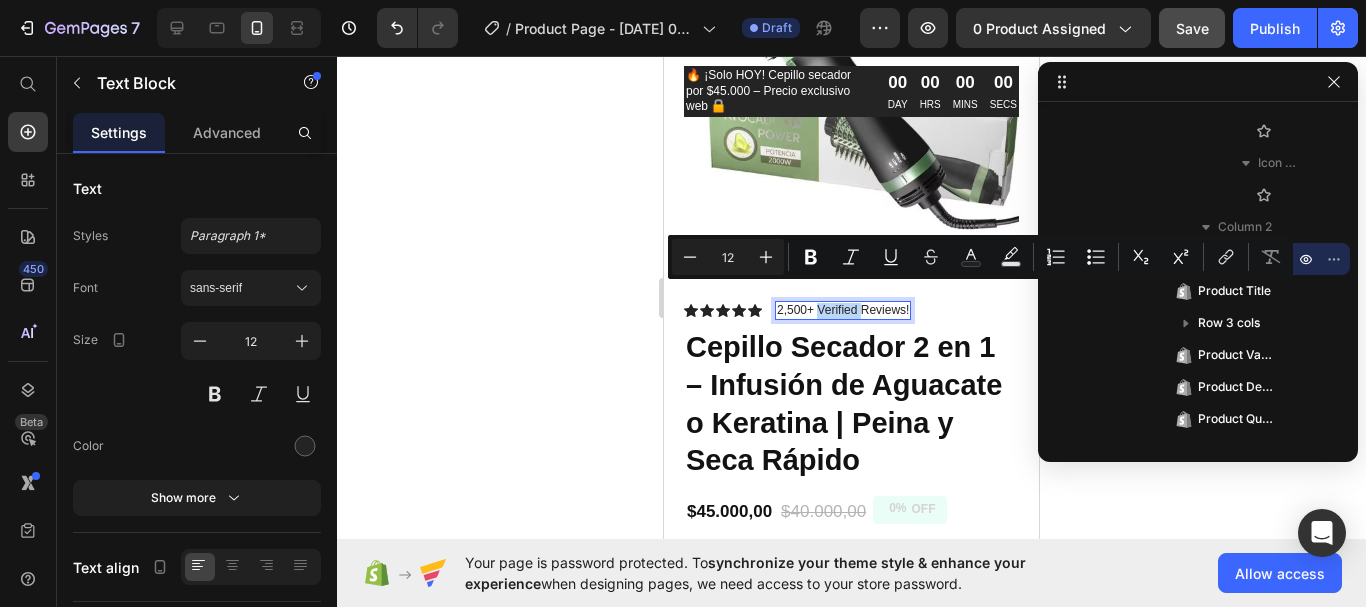 click on "2,500+ Verified Reviews!" at bounding box center (843, 311) 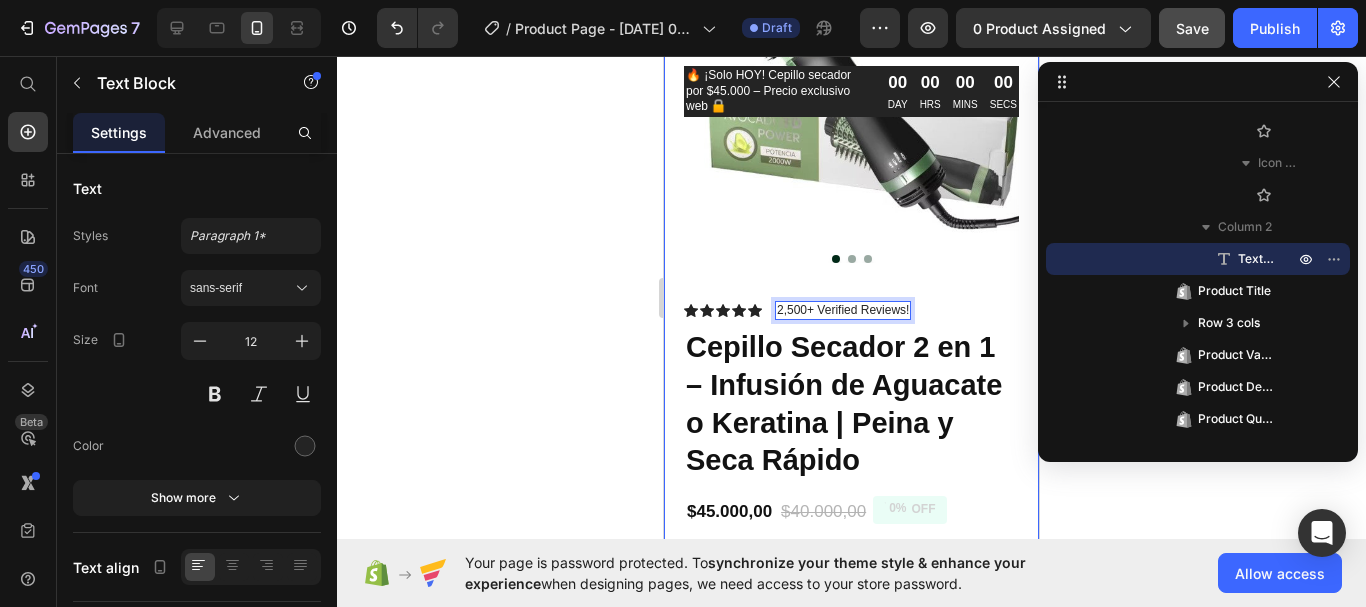 click 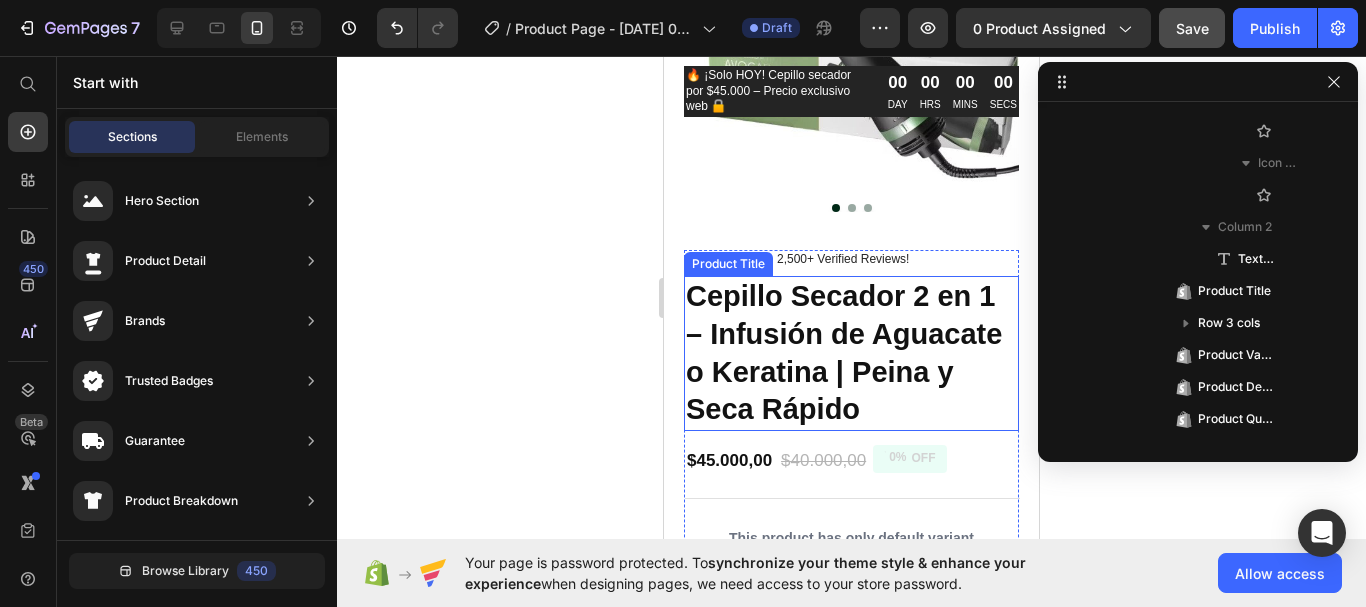 scroll, scrollTop: 400, scrollLeft: 0, axis: vertical 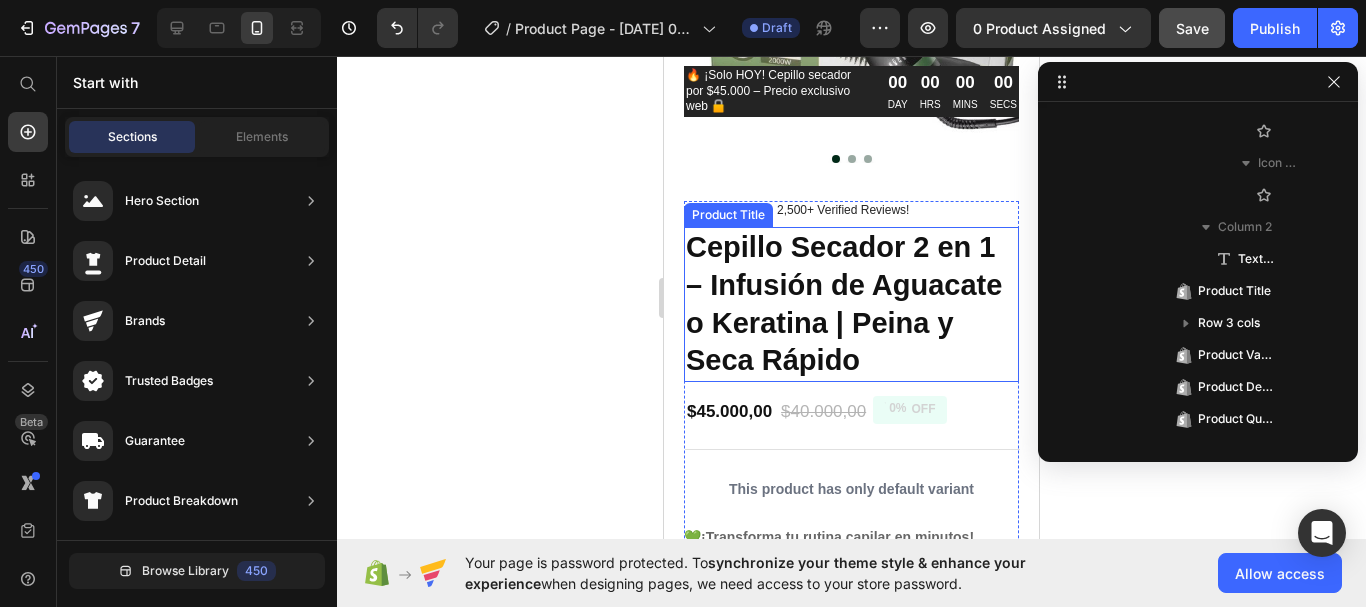 click on "Cepillo Secador 2 en 1 – Infusión de Aguacate o Keratina | Peina y Seca Rápido" at bounding box center [851, 304] 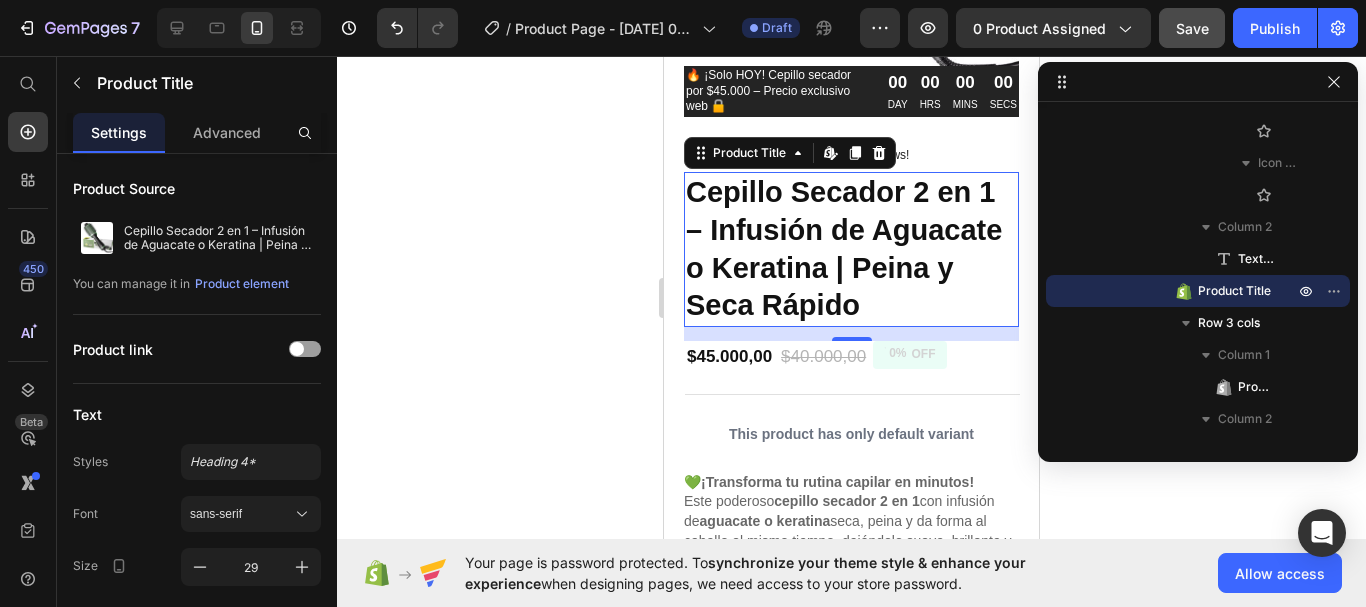 scroll, scrollTop: 500, scrollLeft: 0, axis: vertical 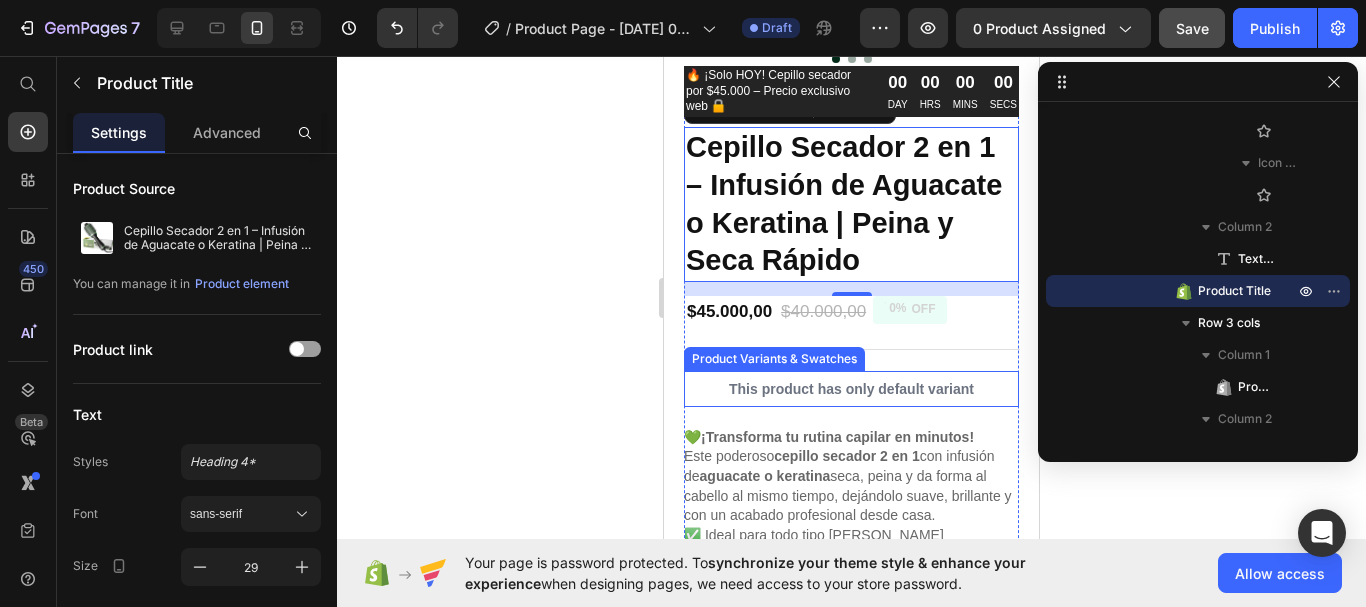 click on "Icon
Icon
Icon
Icon
Icon Icon List 2,500+ Verified Reviews! Text Block Row Cepillo Secador 2 en 1 – Infusión de Aguacate o Keratina | Peina y Seca Rápido Product Title   Edit content in Shopify 14 $45.000,00 Product Price $40.000,00 Product Price 0% OFF Discount Tag Row This product has only default variant Product Variants & Swatches 💚  ¡Transforma tu rutina capilar en minutos! Este poderoso  cepillo secador 2 en 1  con infusión de  aguacate o keratina  seca, peina y da forma [PERSON_NAME] al mismo tiempo, dejándolo suave, brillante y con un acabado profesional desde casa.
✅ Ideal para todo tipo [PERSON_NAME] ✅ Reduce el frizz y el volumen ✅ Cerdas mixtas con puntas redondeadas que protegen tu cuero cabelludo ✅ 3 niveles de temperatura y velocidades ✅ Diseño ergonómico y fácil de usar ✅ Garantía de 6 meses
✨  Aguacate:  Nutrición intensa y brillo natural ✨  Keratina:
haz tu pedido ahora ." at bounding box center [851, 592] 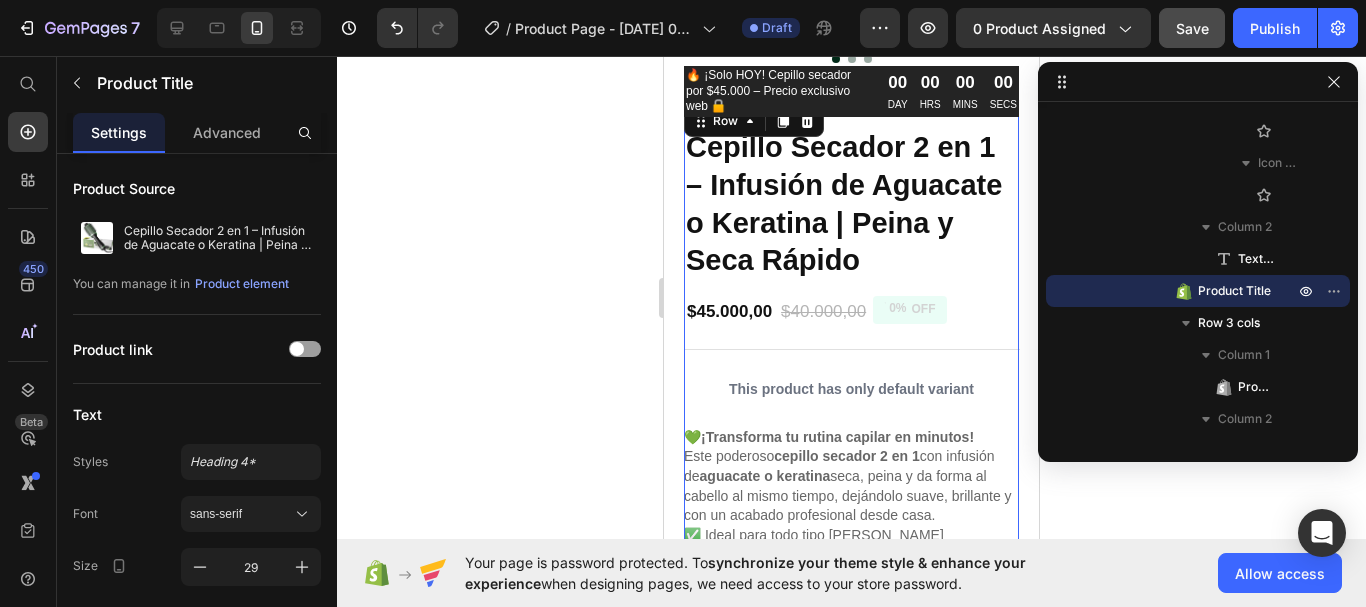 scroll, scrollTop: 91, scrollLeft: 0, axis: vertical 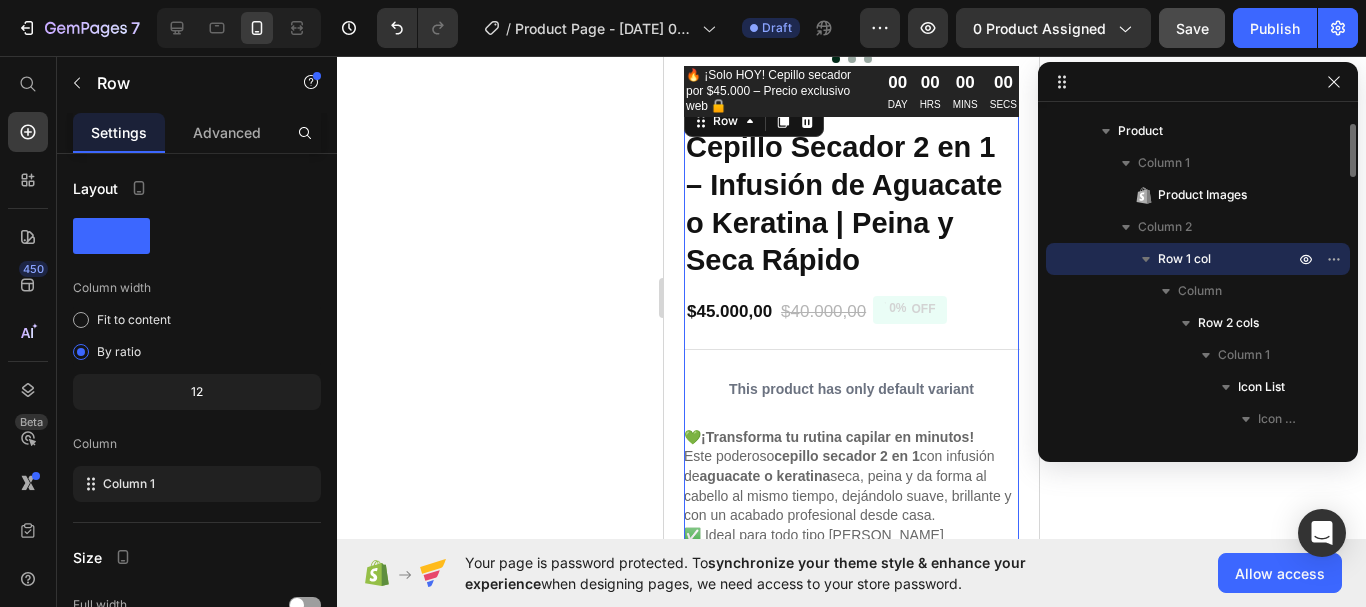 click on "¡Transforma tu rutina capilar en minutos!" at bounding box center [837, 437] 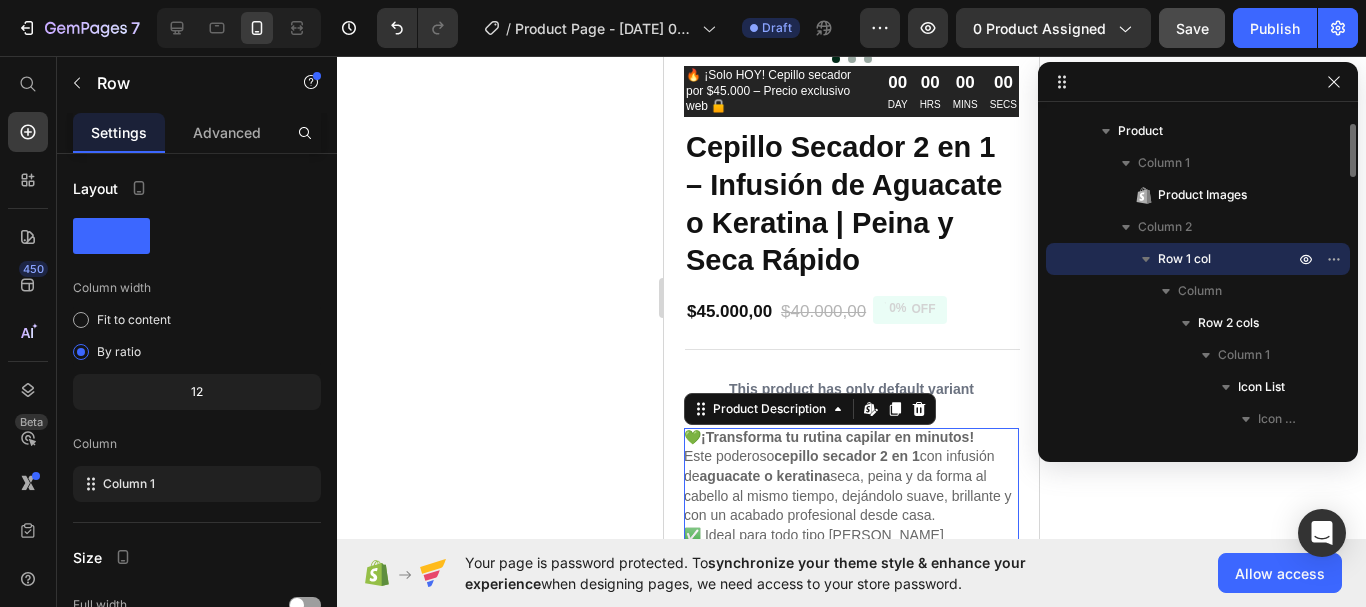 scroll, scrollTop: 923, scrollLeft: 0, axis: vertical 